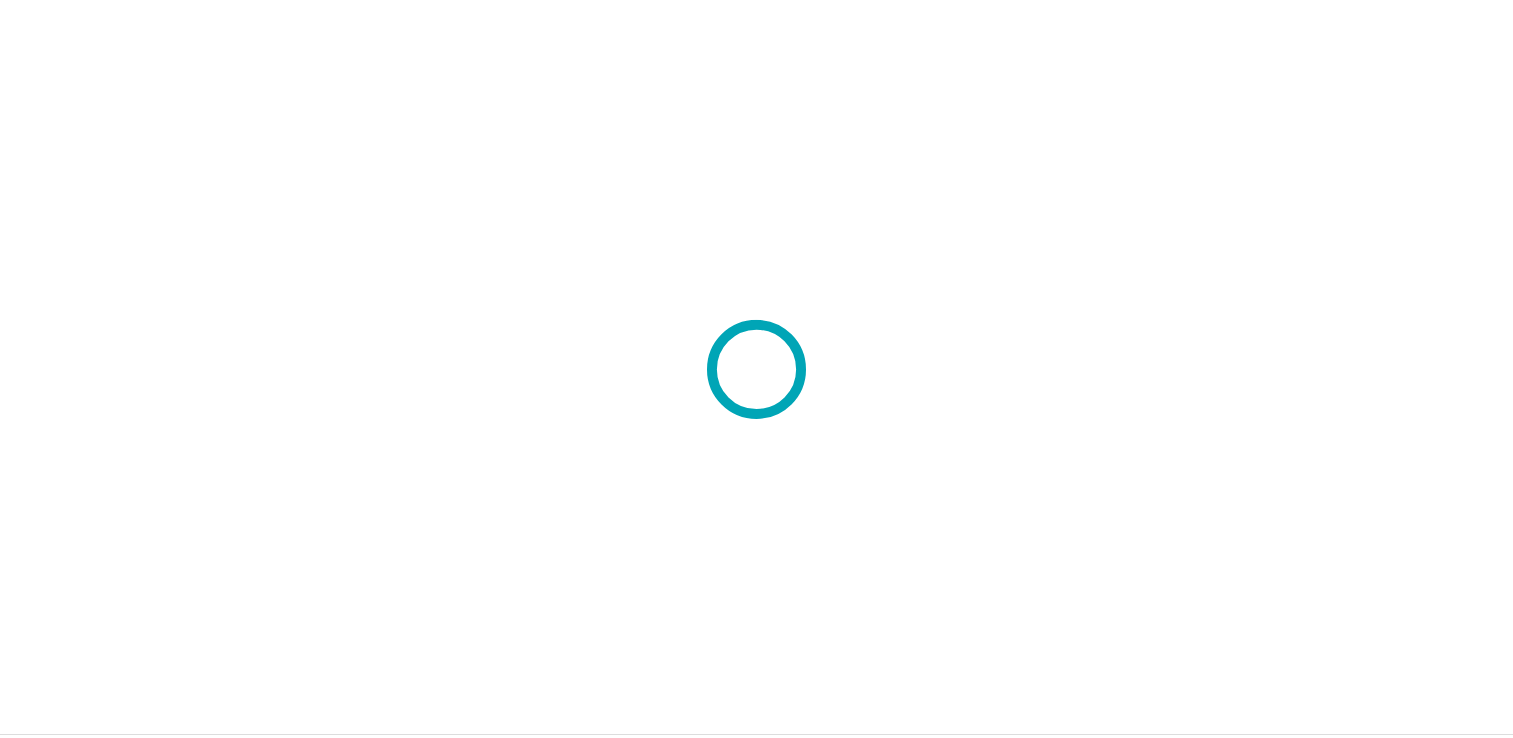 scroll, scrollTop: 0, scrollLeft: 0, axis: both 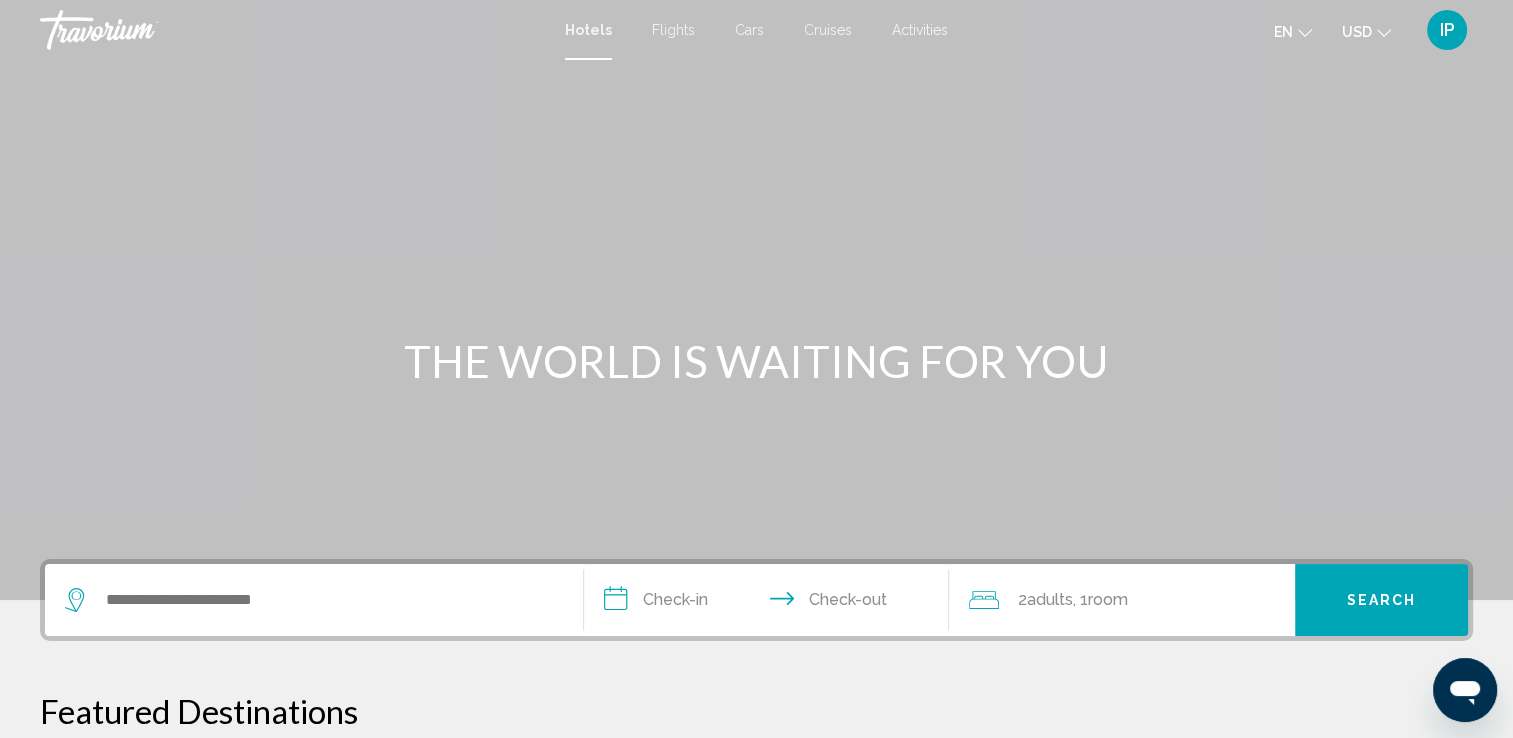 click on "Cruises" at bounding box center [828, 30] 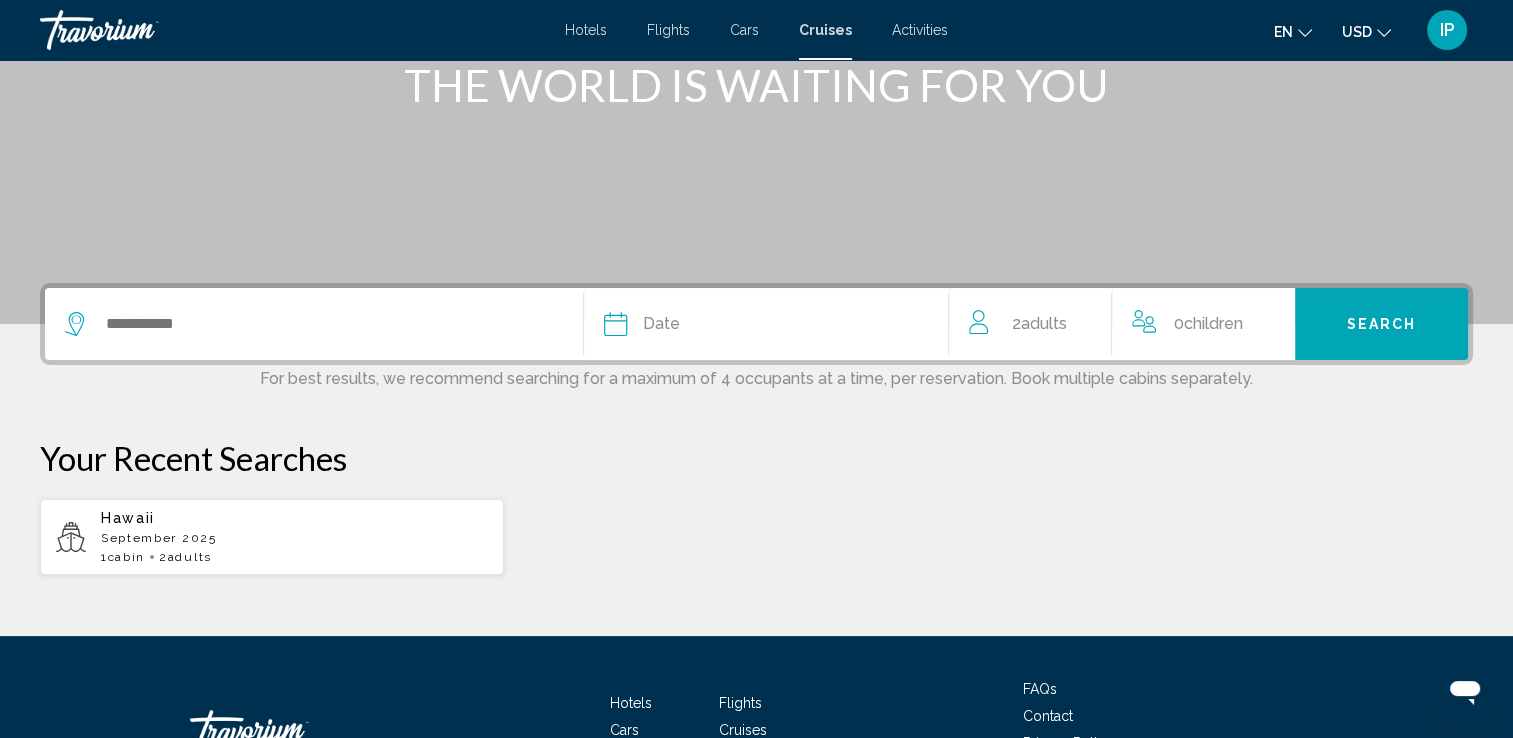 scroll, scrollTop: 284, scrollLeft: 0, axis: vertical 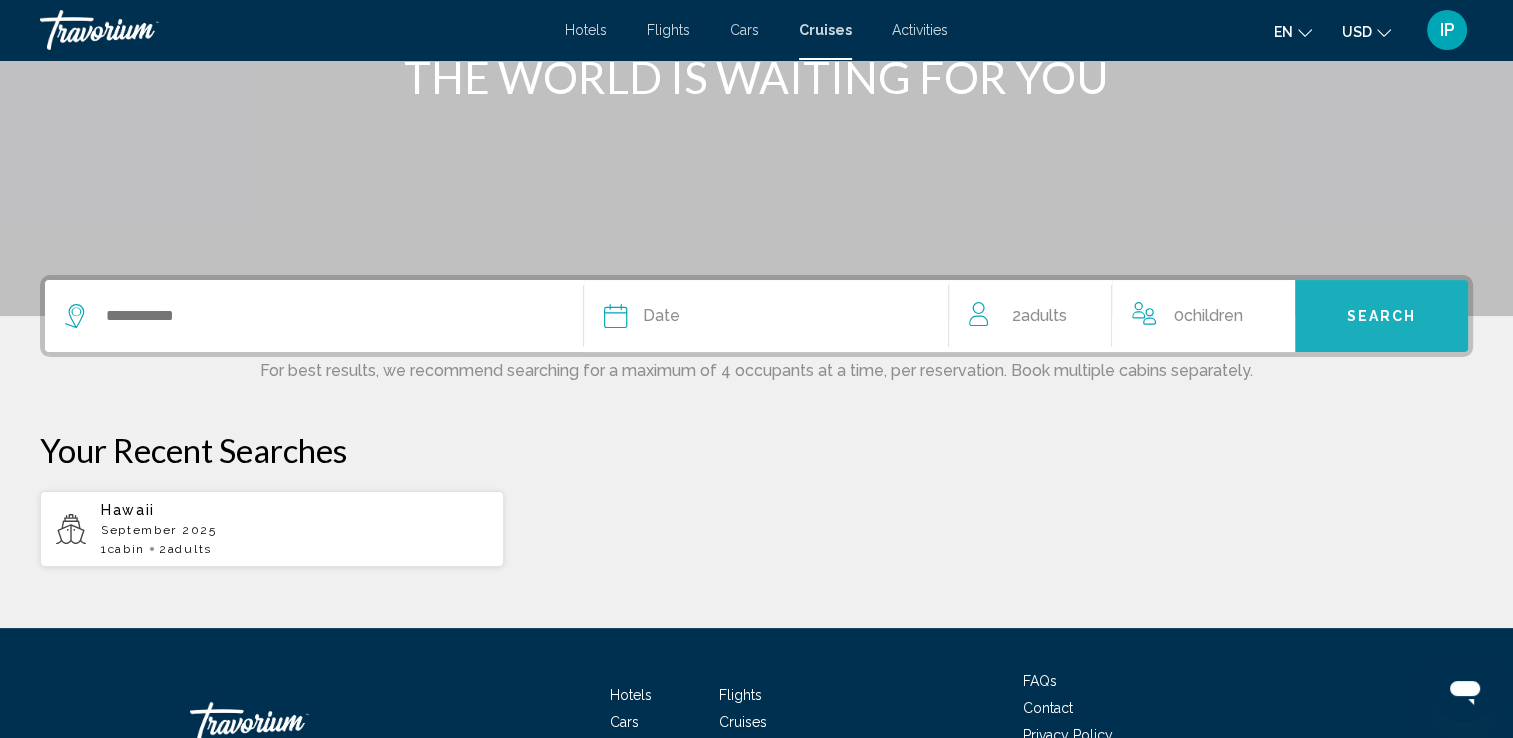click on "Search" at bounding box center [1381, 316] 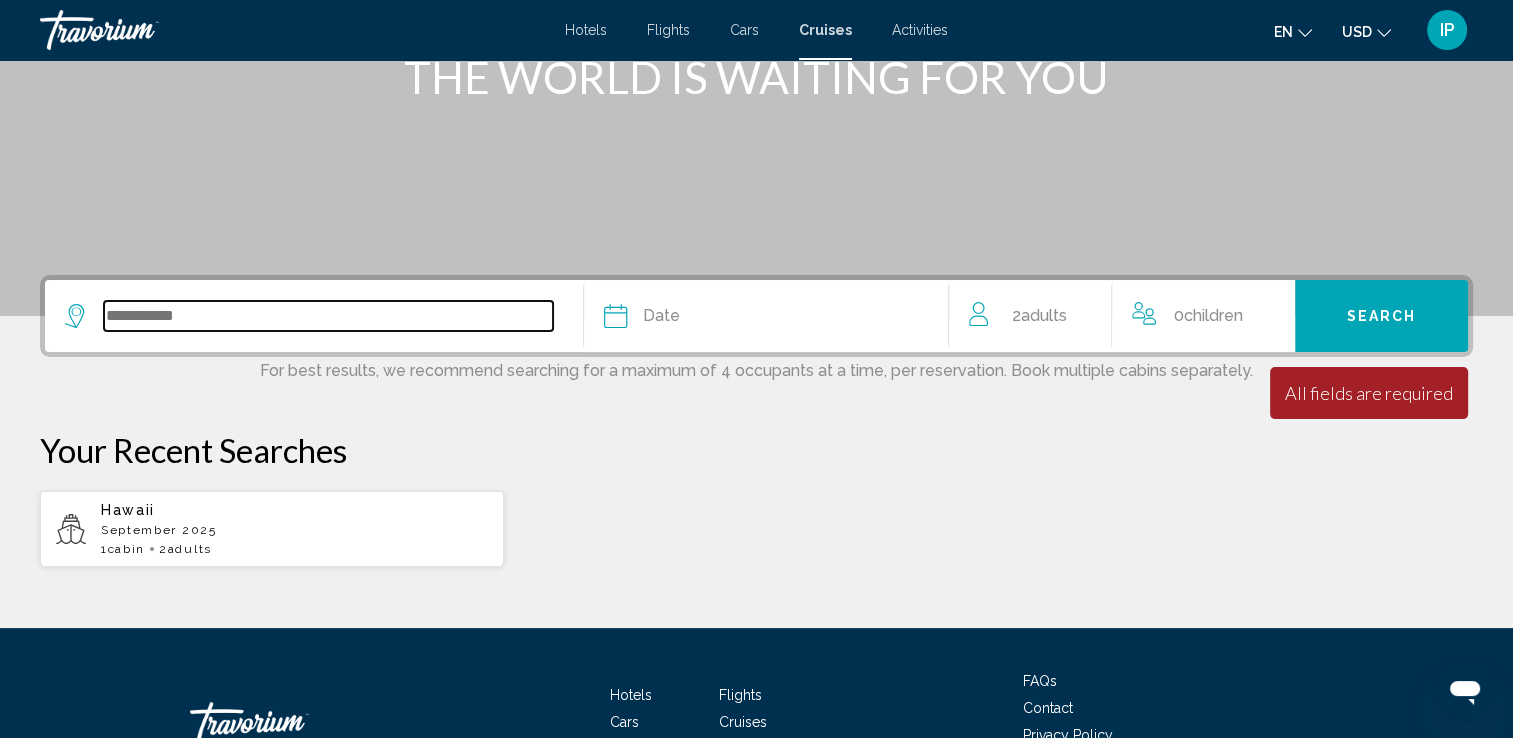 click at bounding box center (328, 316) 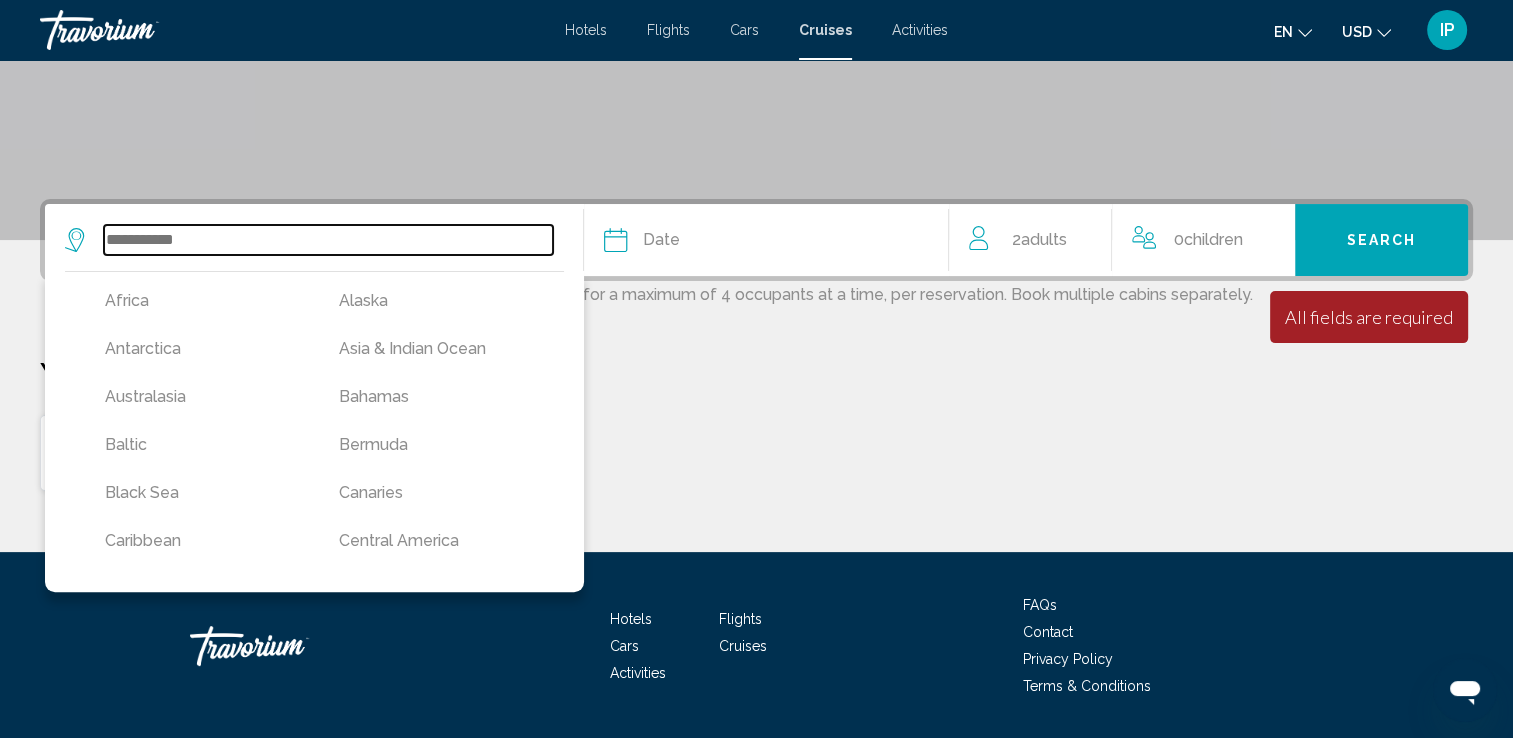 scroll, scrollTop: 417, scrollLeft: 0, axis: vertical 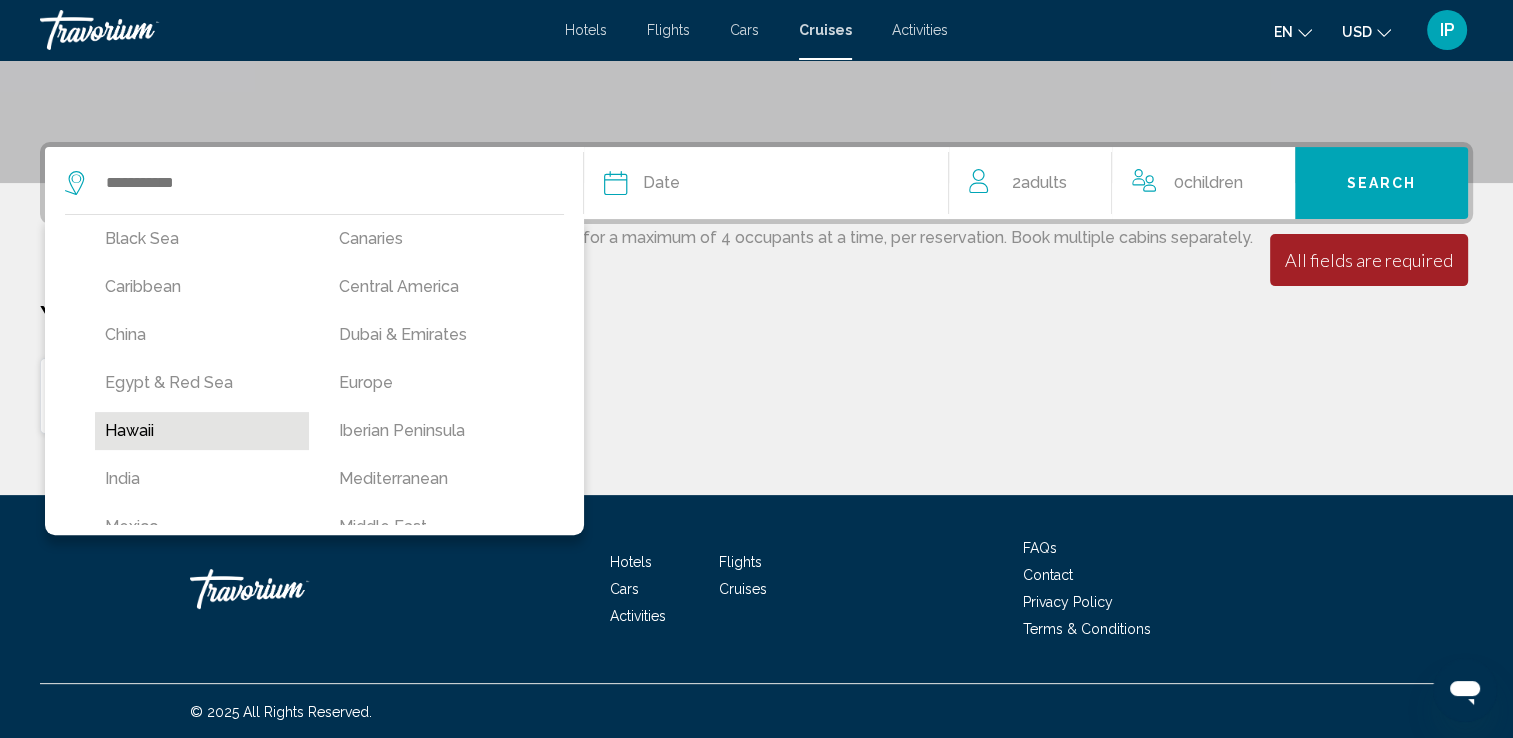 click on "Hawaii" at bounding box center [202, 431] 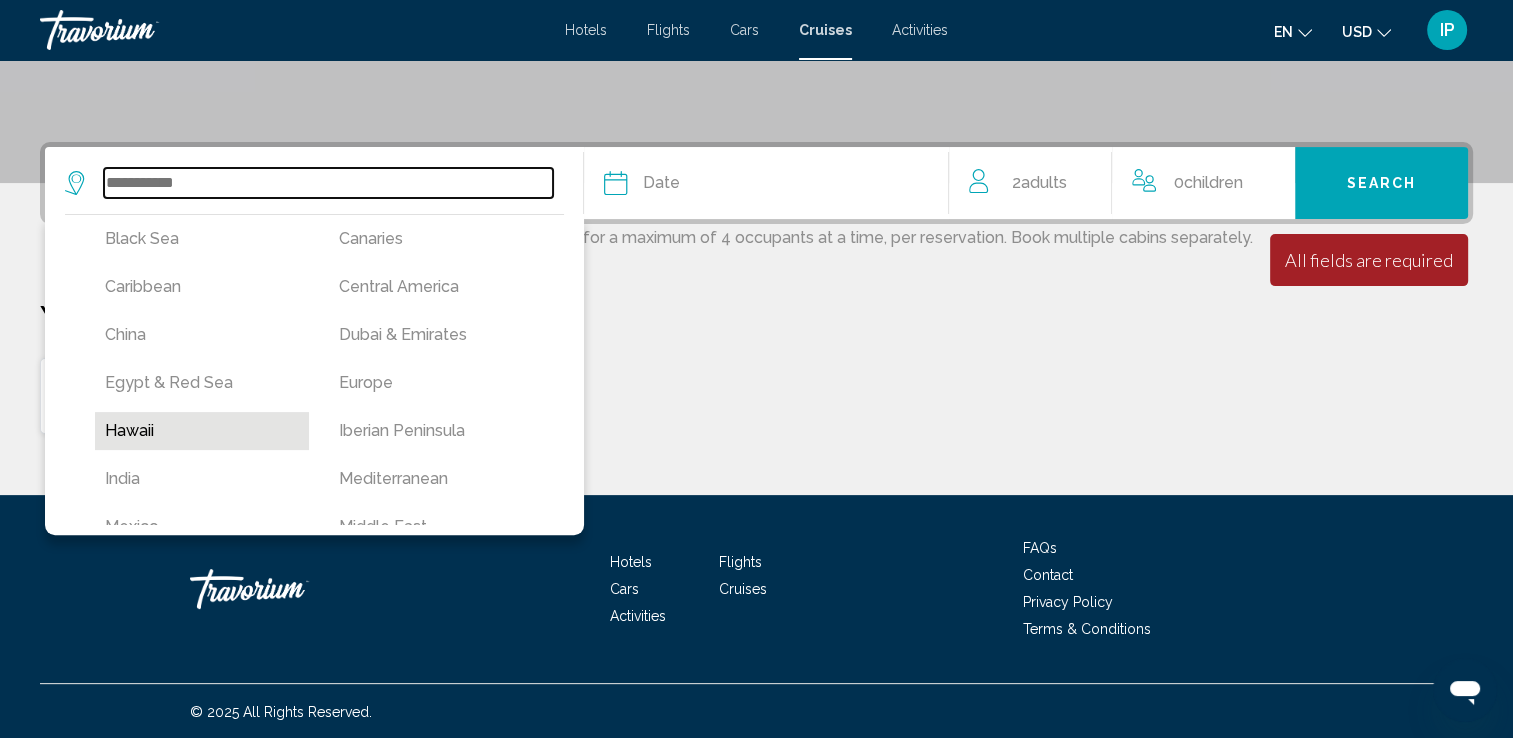 type on "******" 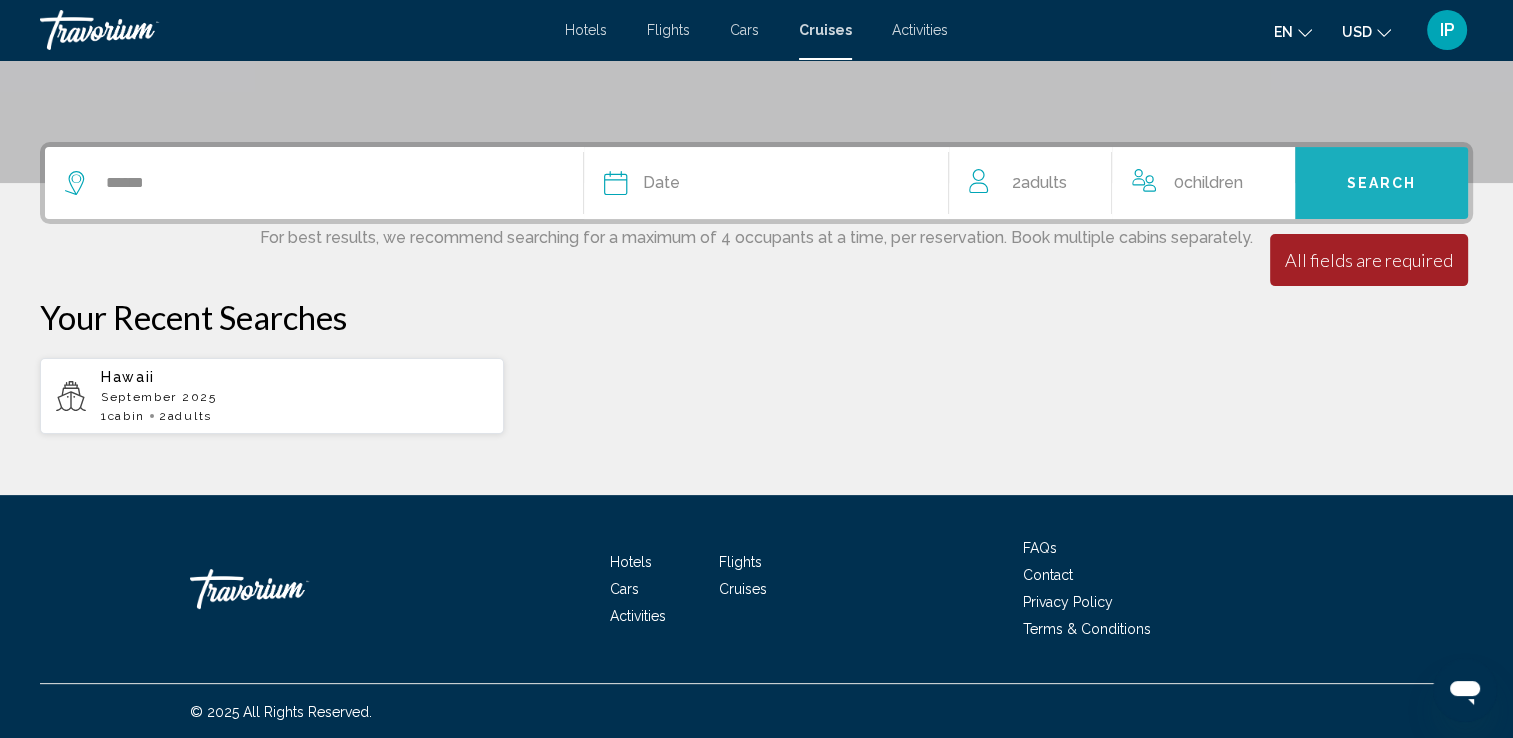click on "Search" at bounding box center [1381, 183] 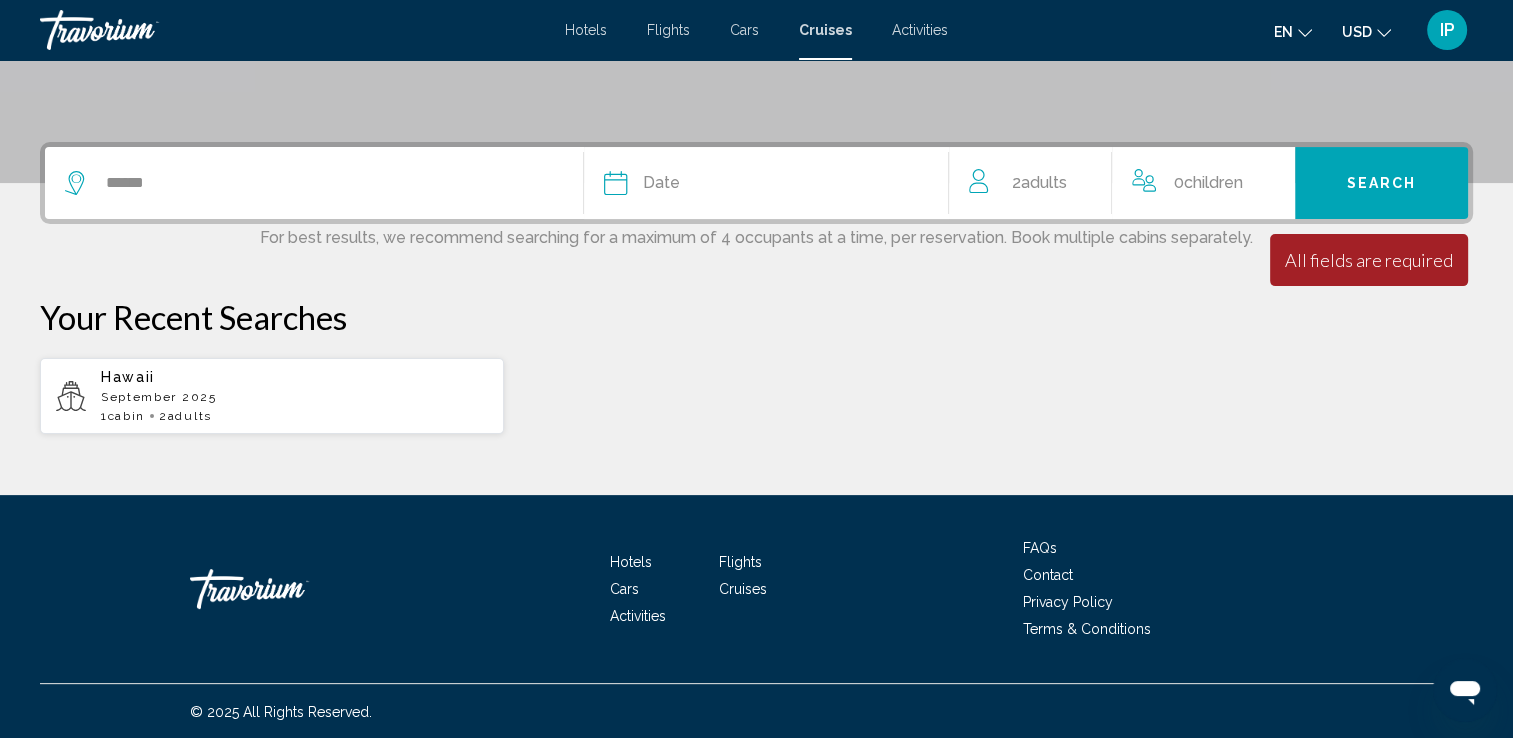 click on "Date" 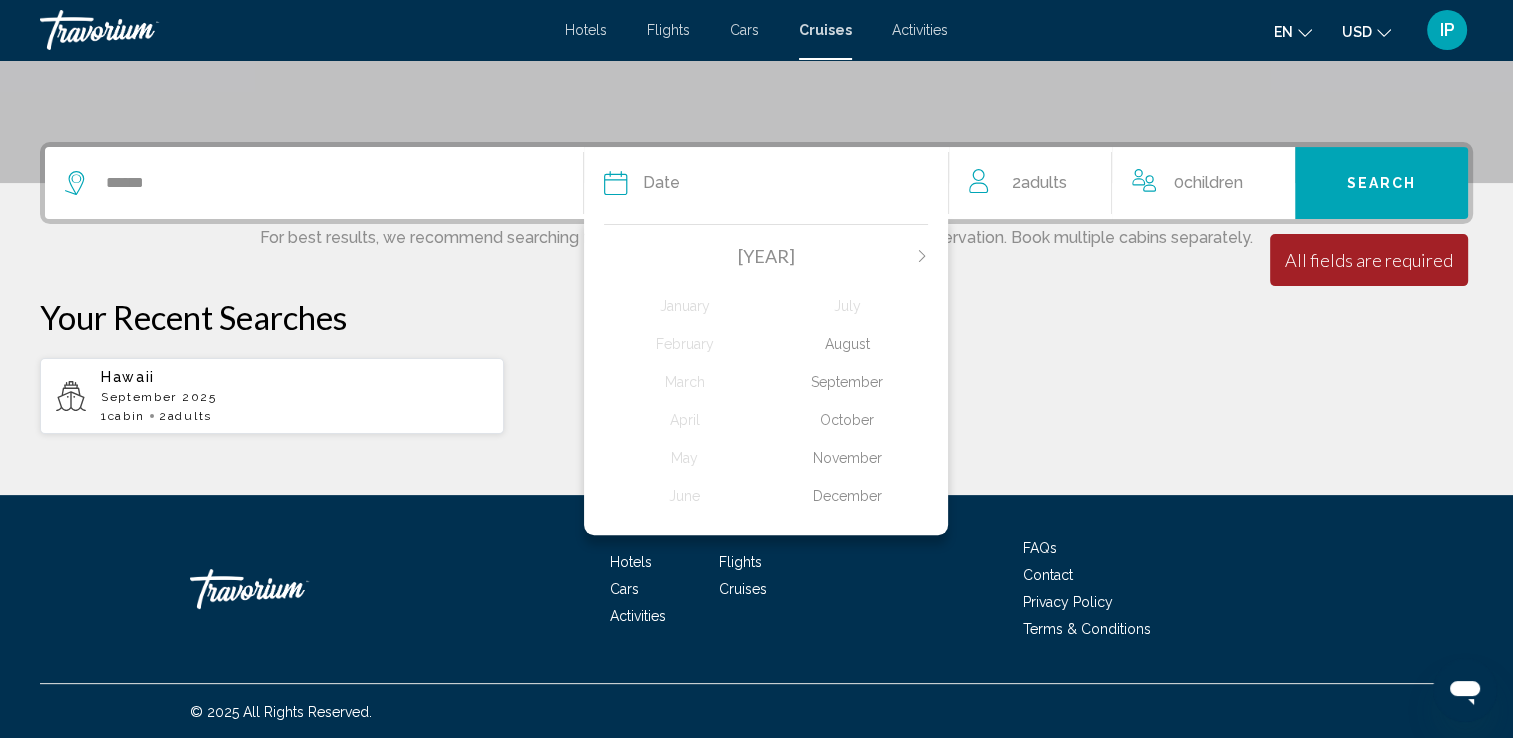 click on "September" 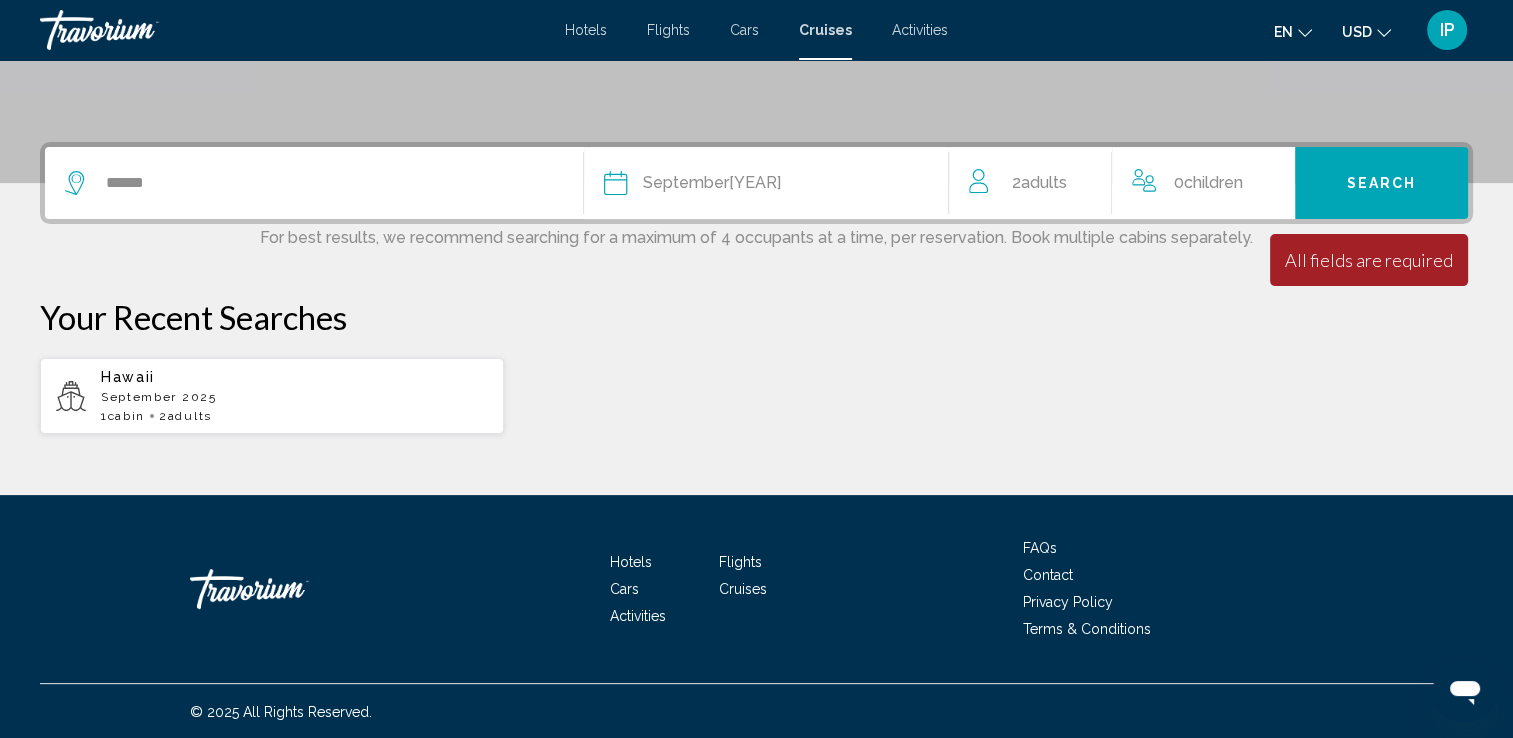 click on "Search" at bounding box center [1381, 183] 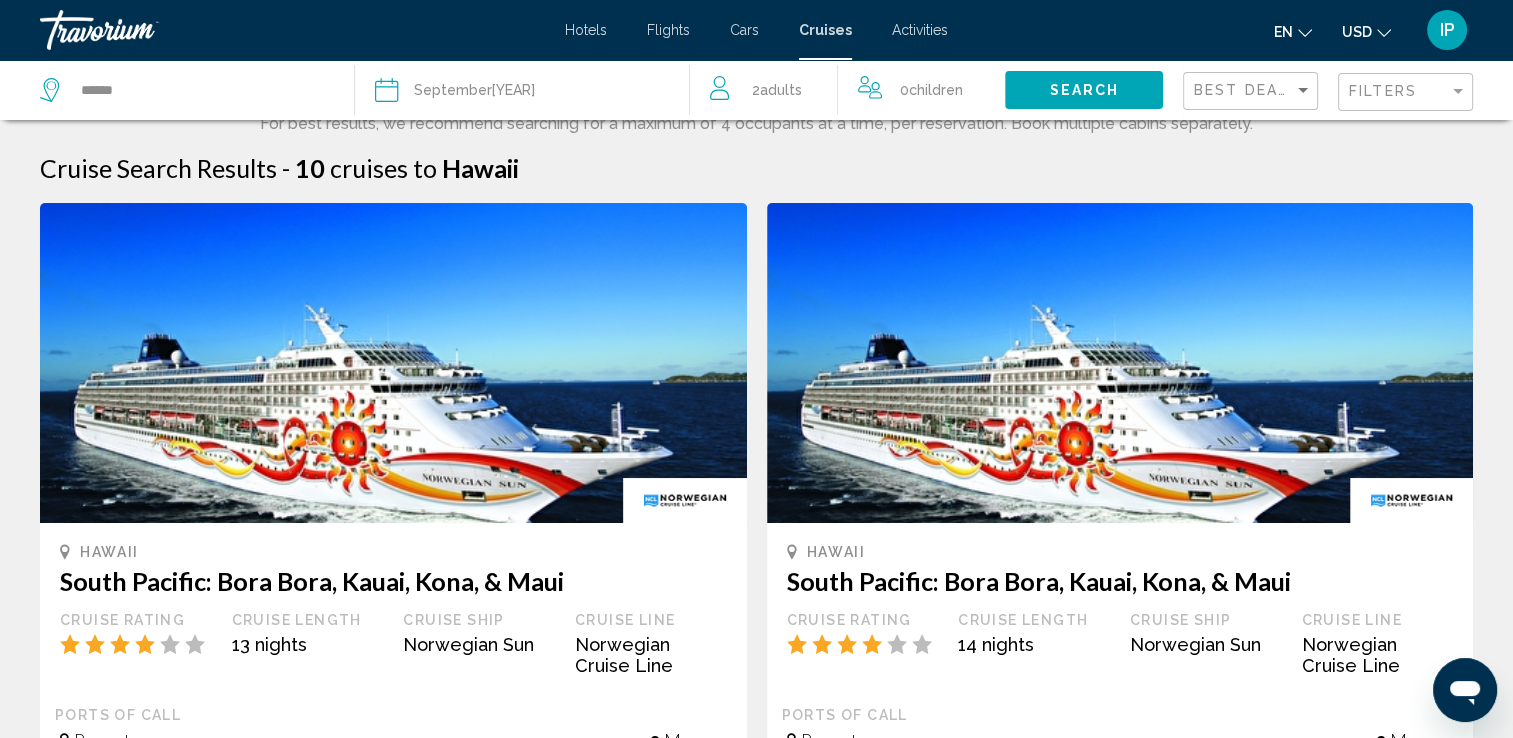 scroll, scrollTop: 0, scrollLeft: 0, axis: both 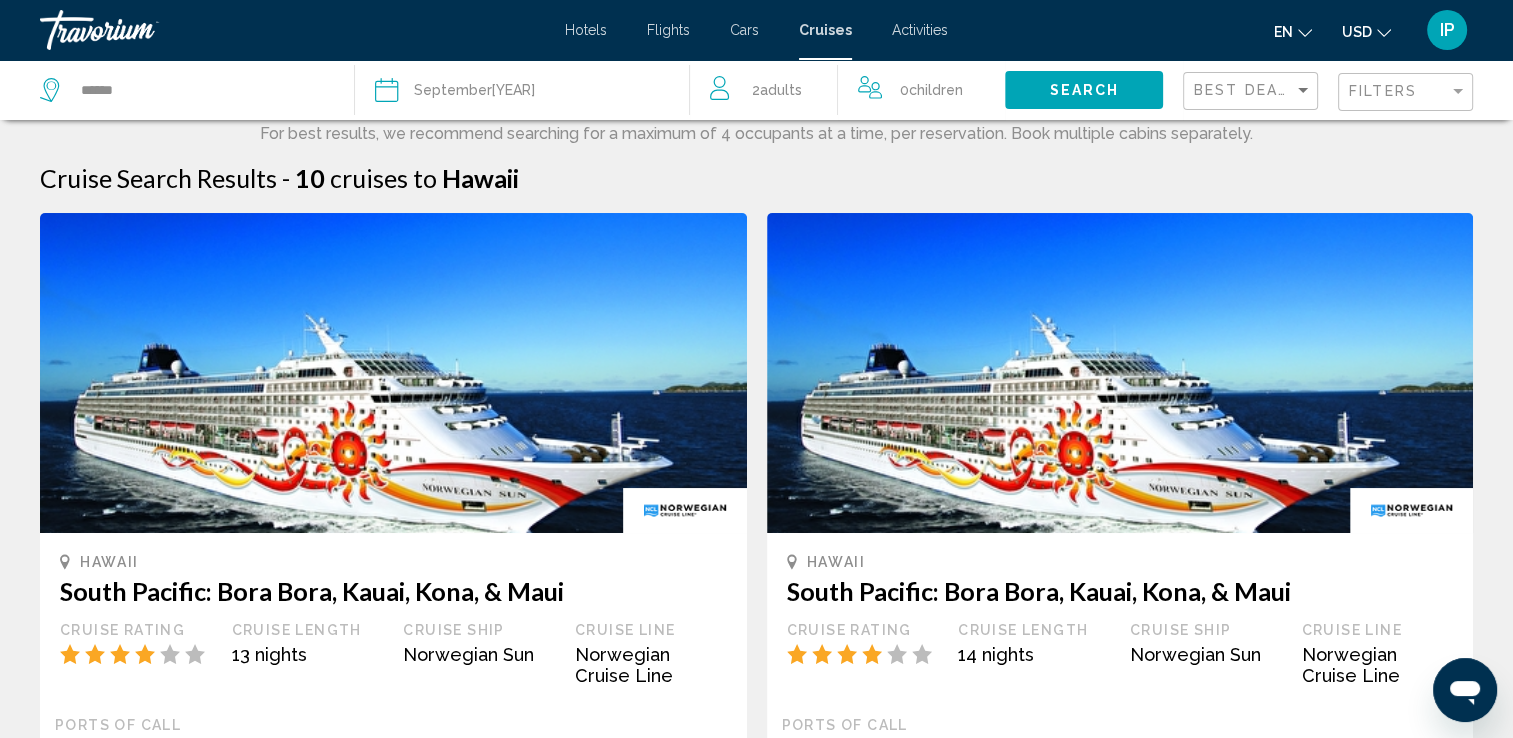 click on "Hawaii South Pacific: Bora Bora, Kauai, Kona, & Maui Cruise Rating
Cruise Length 14 nights Cruise Ship Norwegian Sun Cruise Line Norwegian Cruise Line" at bounding box center (1120, 634) 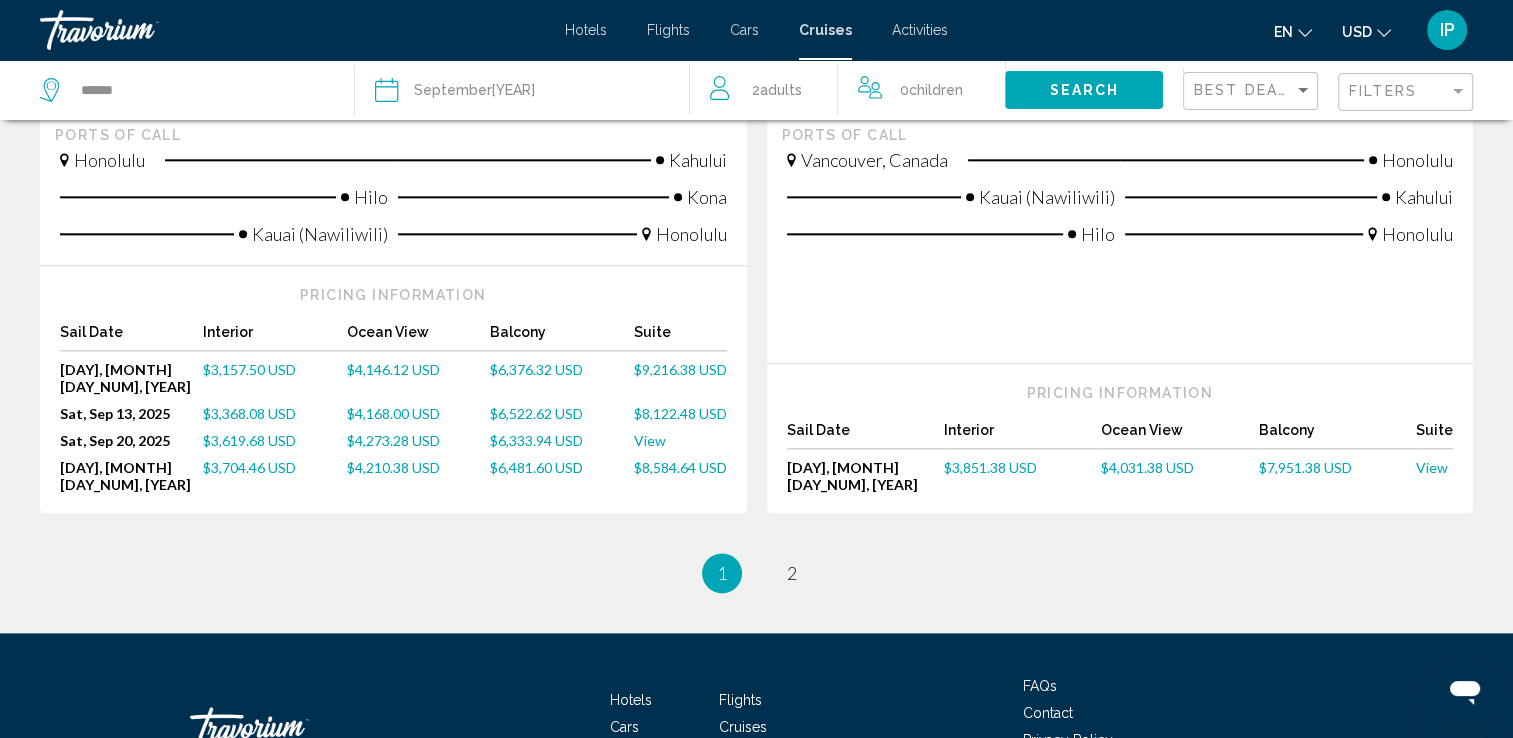 scroll, scrollTop: 2310, scrollLeft: 0, axis: vertical 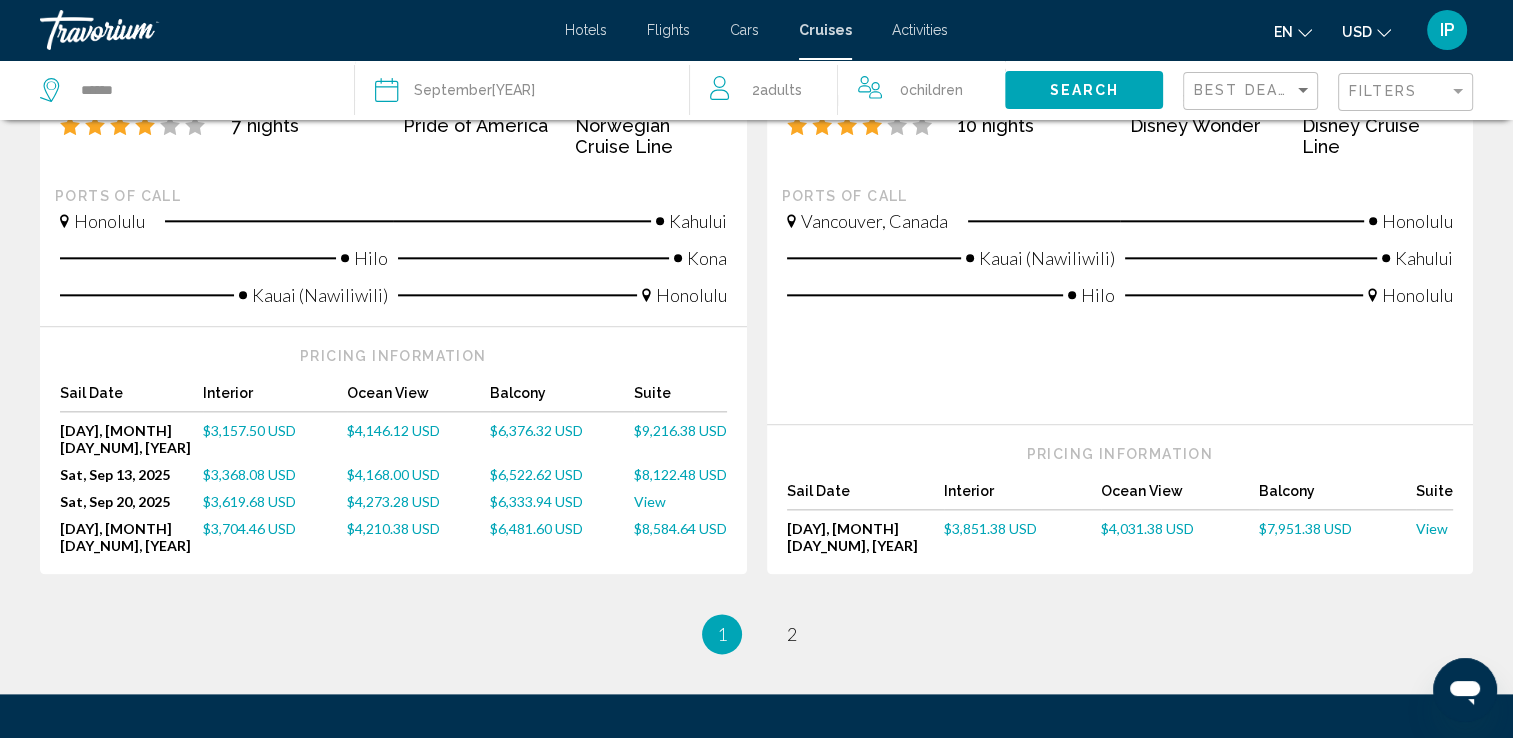 click on "2" at bounding box center [792, 634] 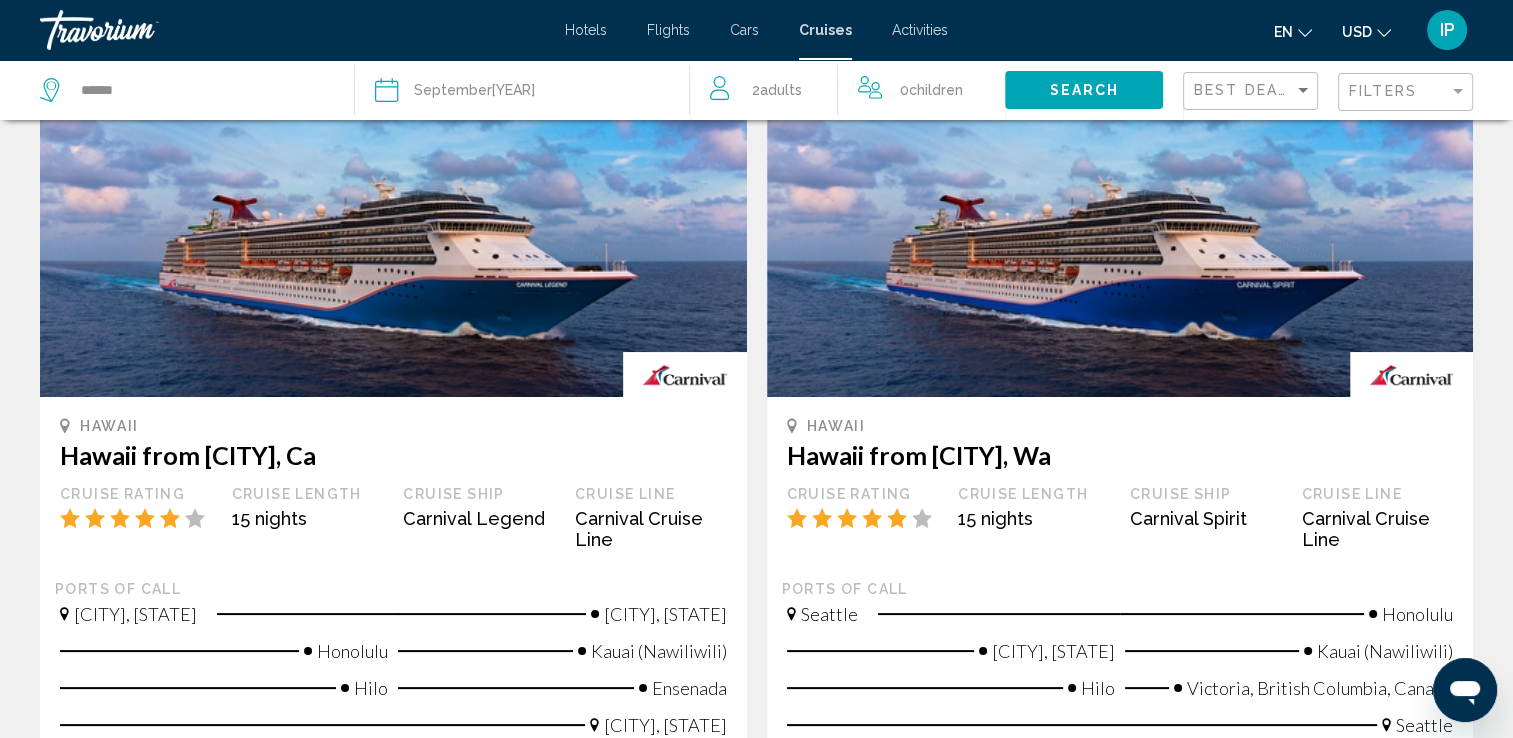 scroll, scrollTop: 136, scrollLeft: 0, axis: vertical 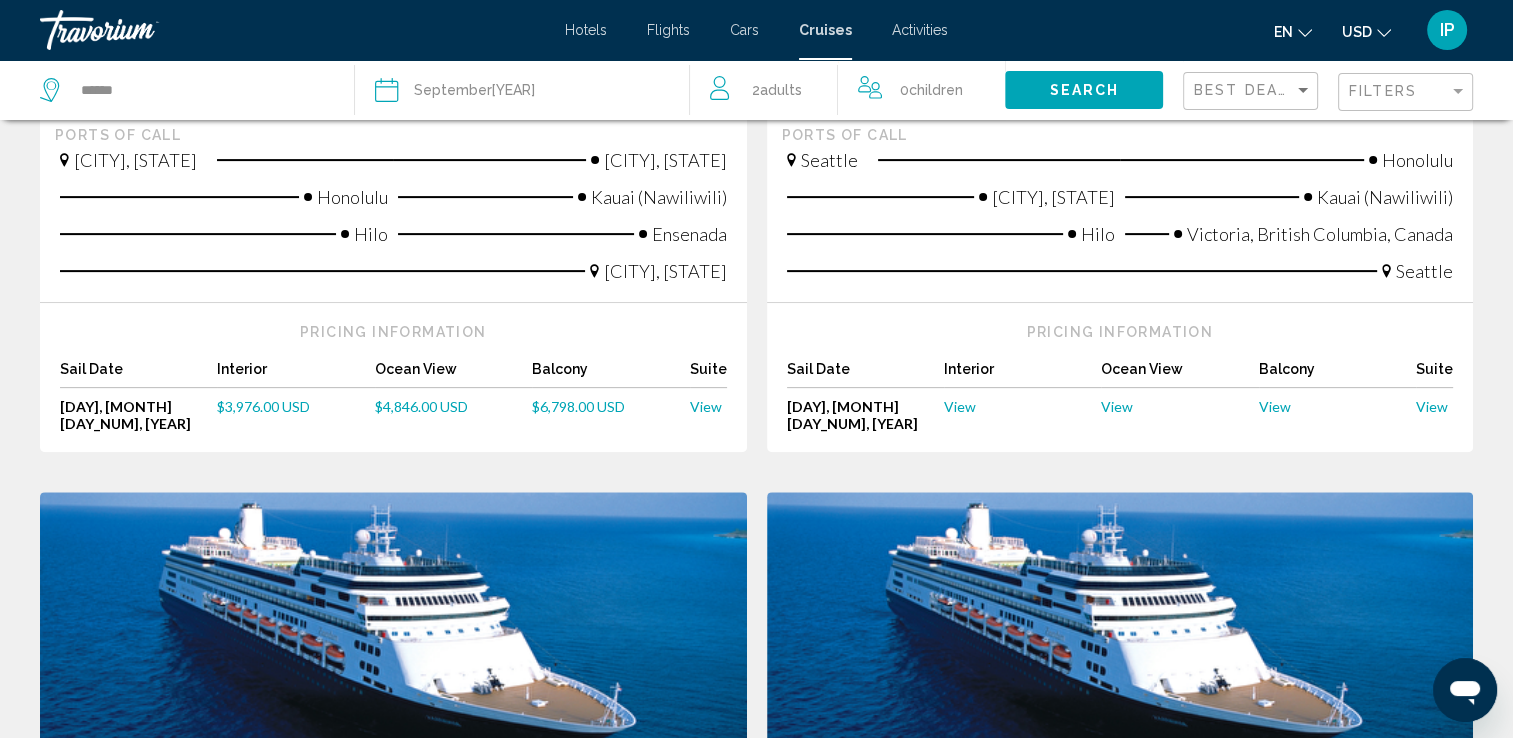 click at bounding box center [1120, 652] 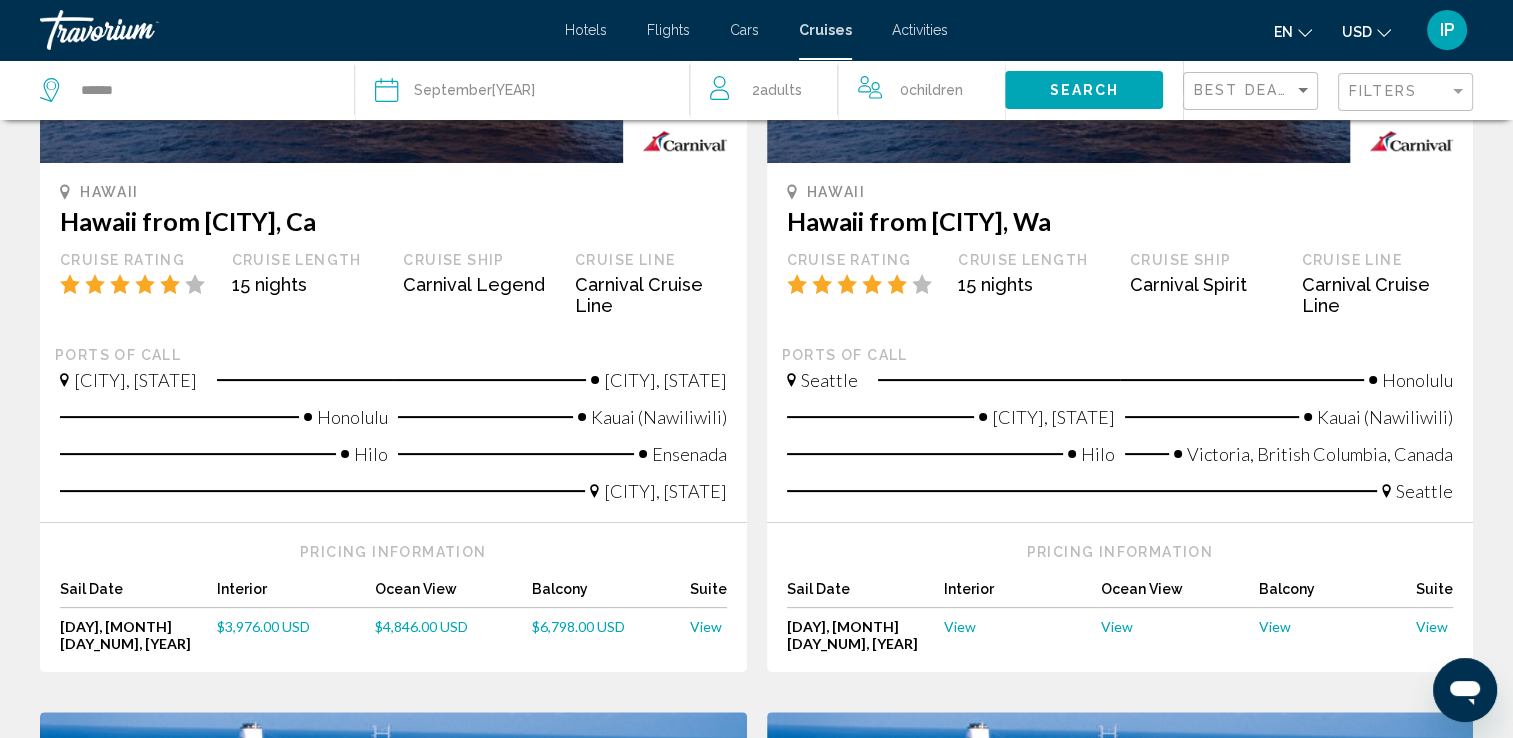 scroll, scrollTop: 364, scrollLeft: 0, axis: vertical 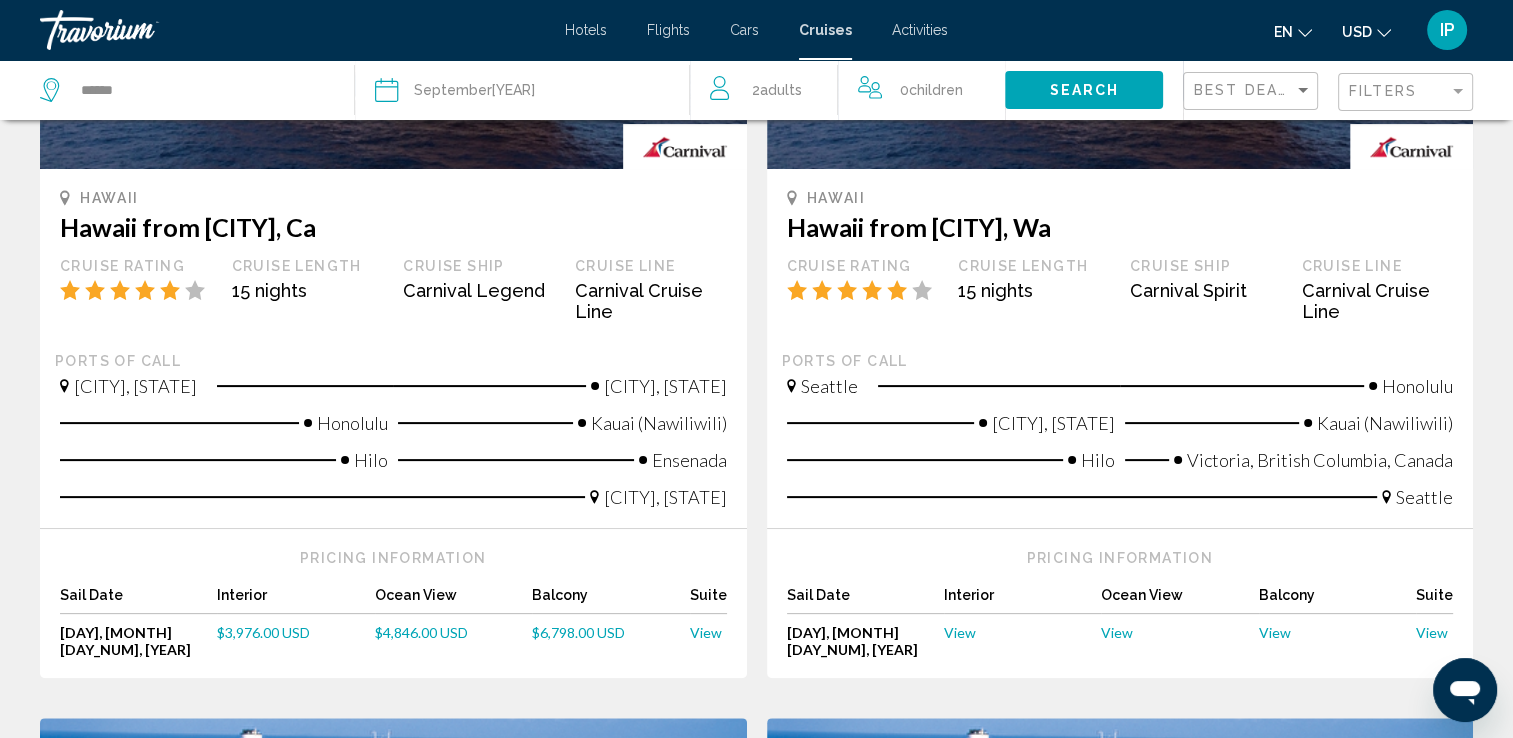 click on "Hawaii from [CITY], Wa" at bounding box center (1120, 227) 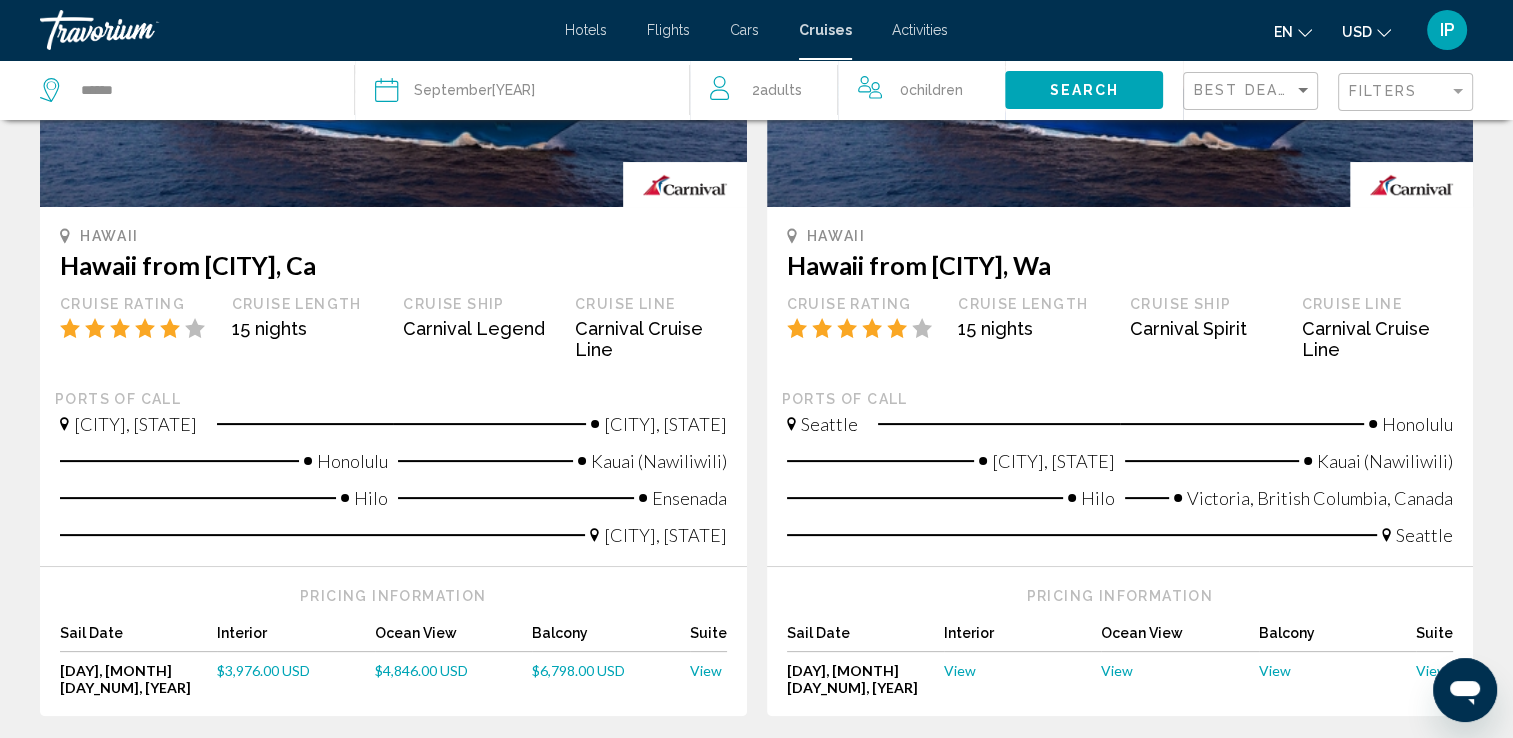 scroll, scrollTop: 322, scrollLeft: 0, axis: vertical 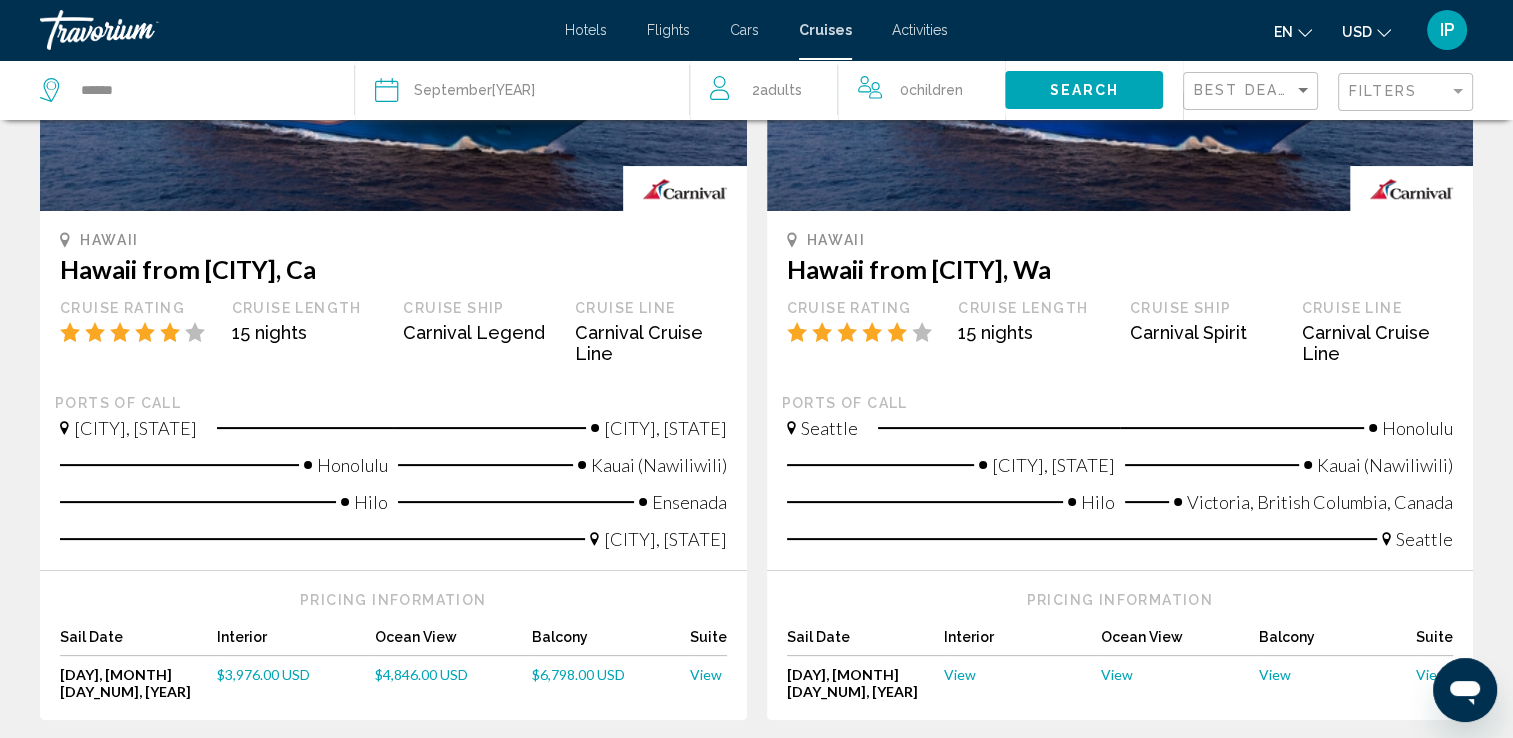 click on "Hawaii from [CITY], Wa" at bounding box center (1120, 269) 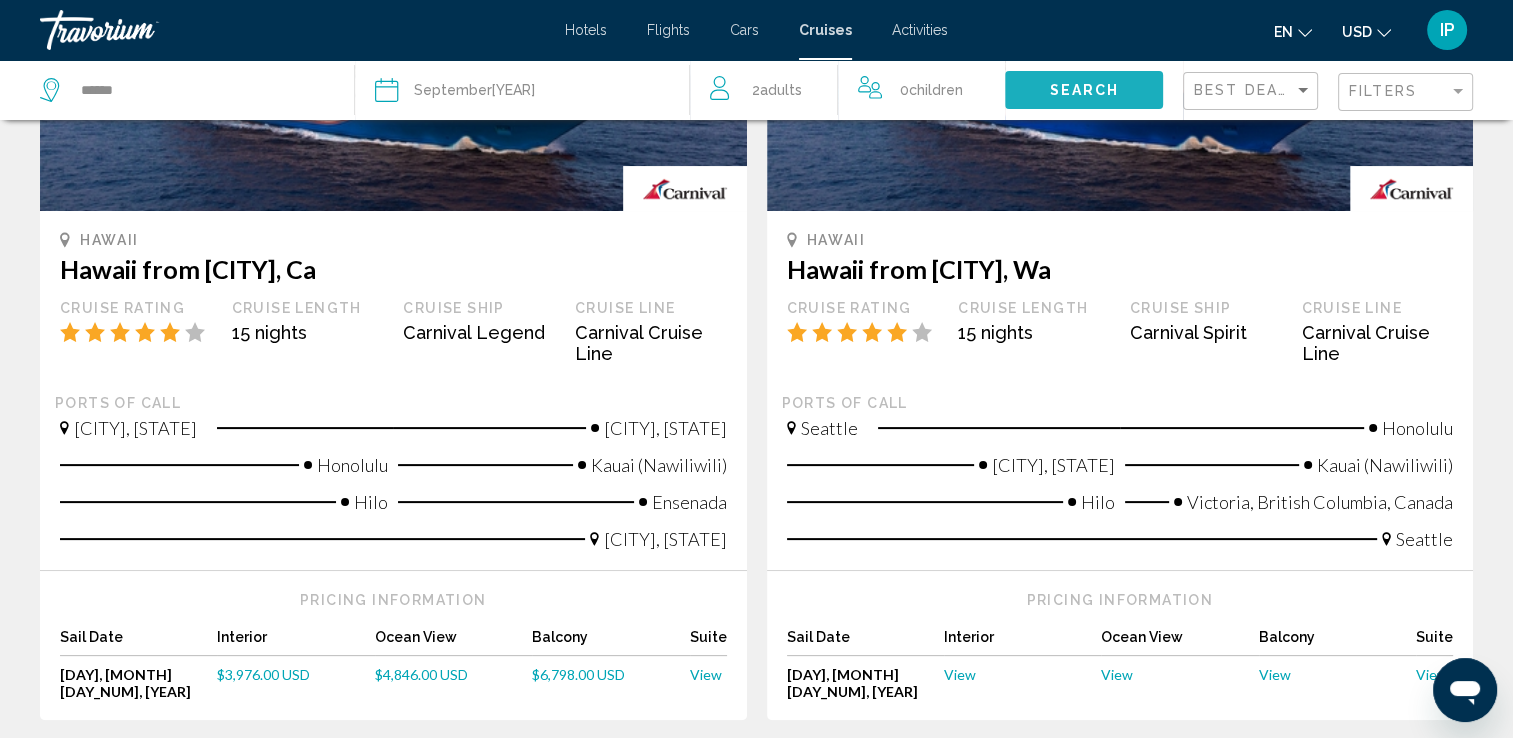 click on "Search" 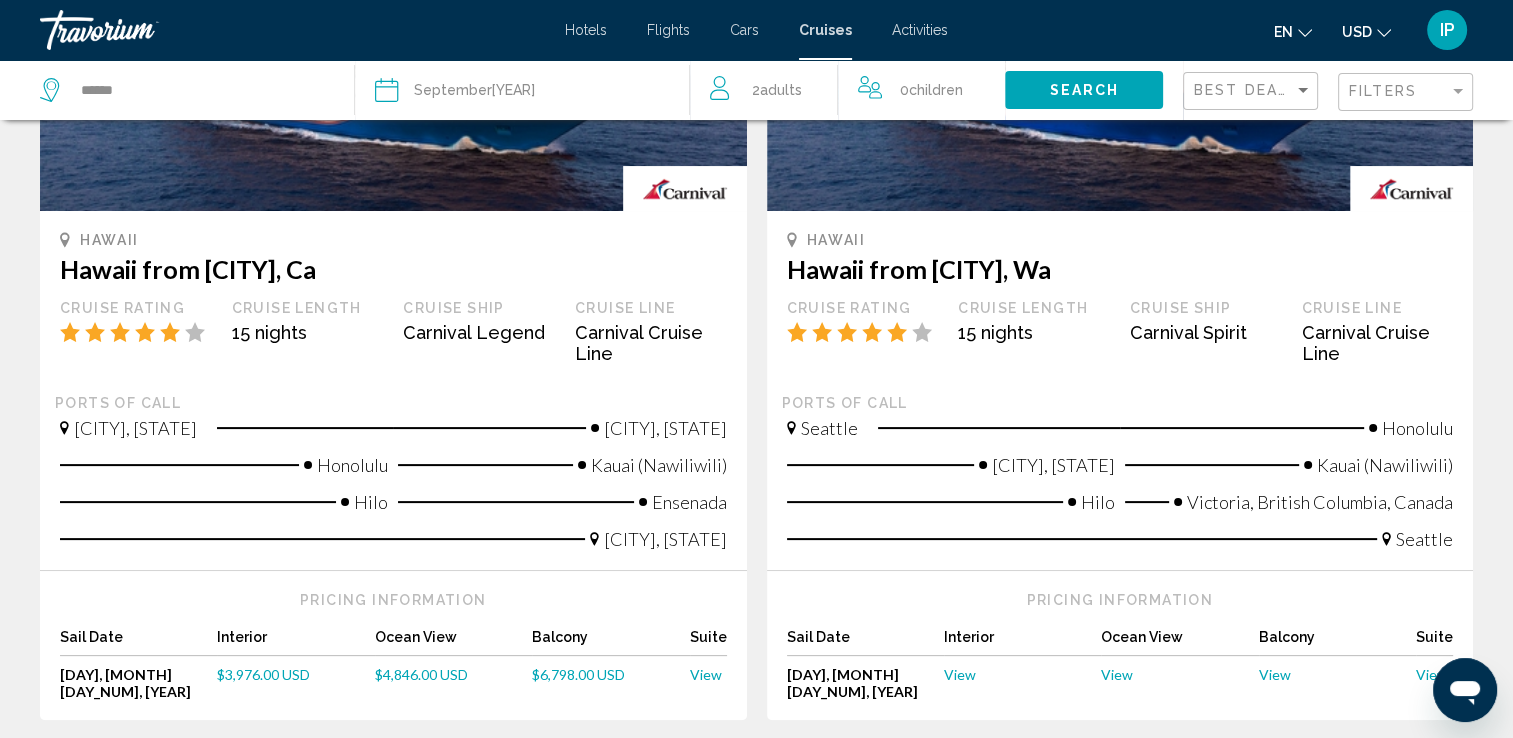 click on "Hawaii from [CITY], Wa" at bounding box center [1120, 269] 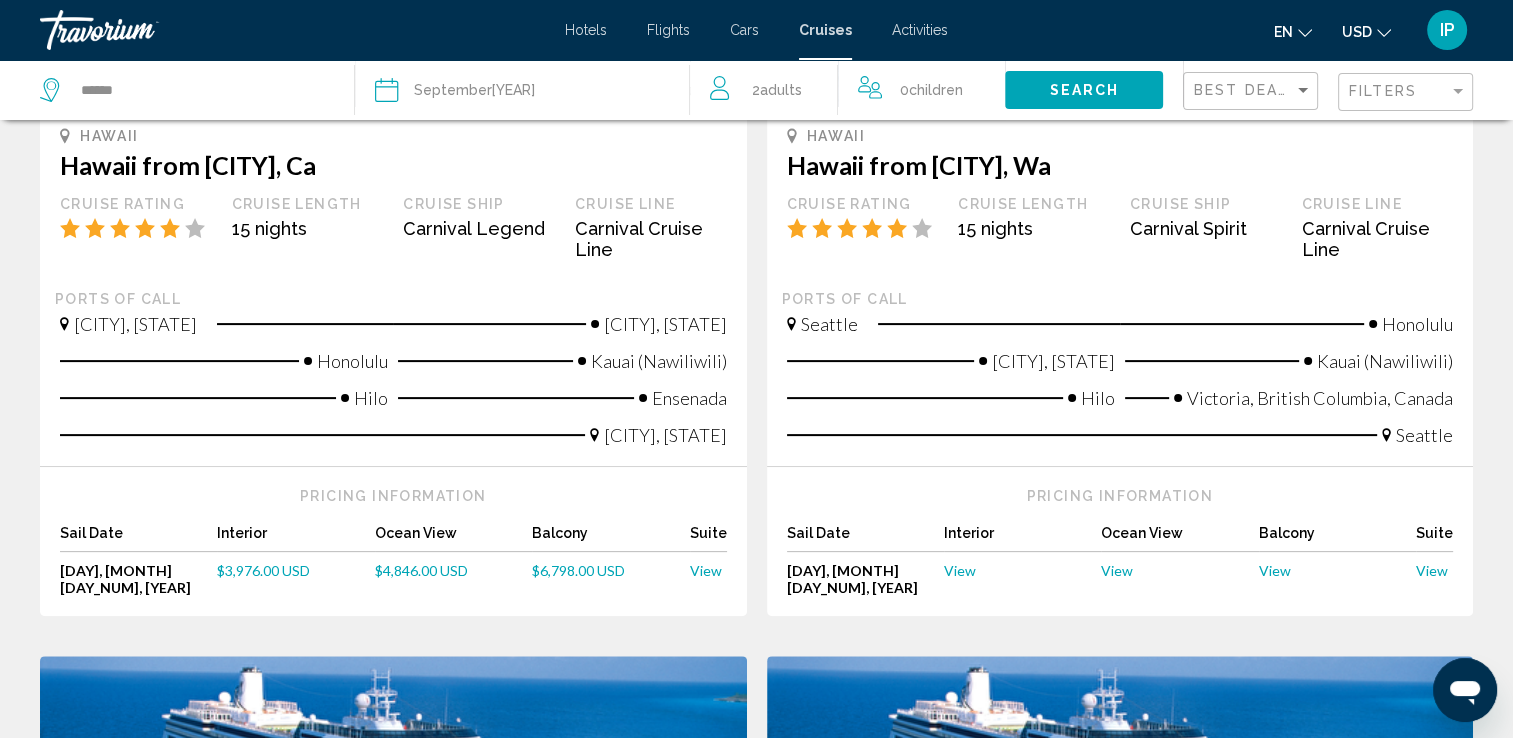 scroll, scrollTop: 429, scrollLeft: 0, axis: vertical 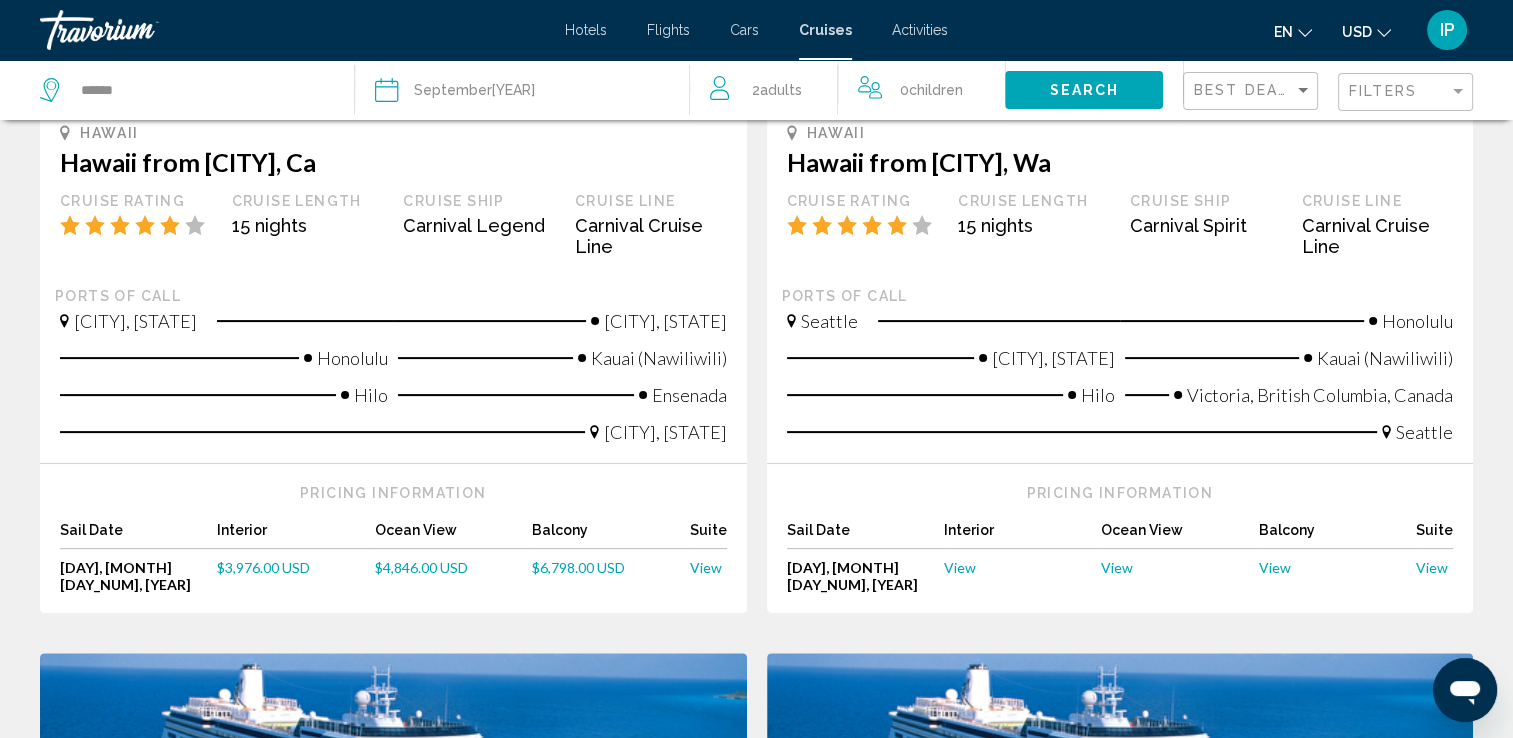 click on "Pricing Information Sail Date Interior Ocean View Balcony Suite  [DAY], [MONTH] [DAY_NUM], [YEAR]   [MONTH] [DAY_NUM], [YEAR]  View View View View" at bounding box center (1120, 538) 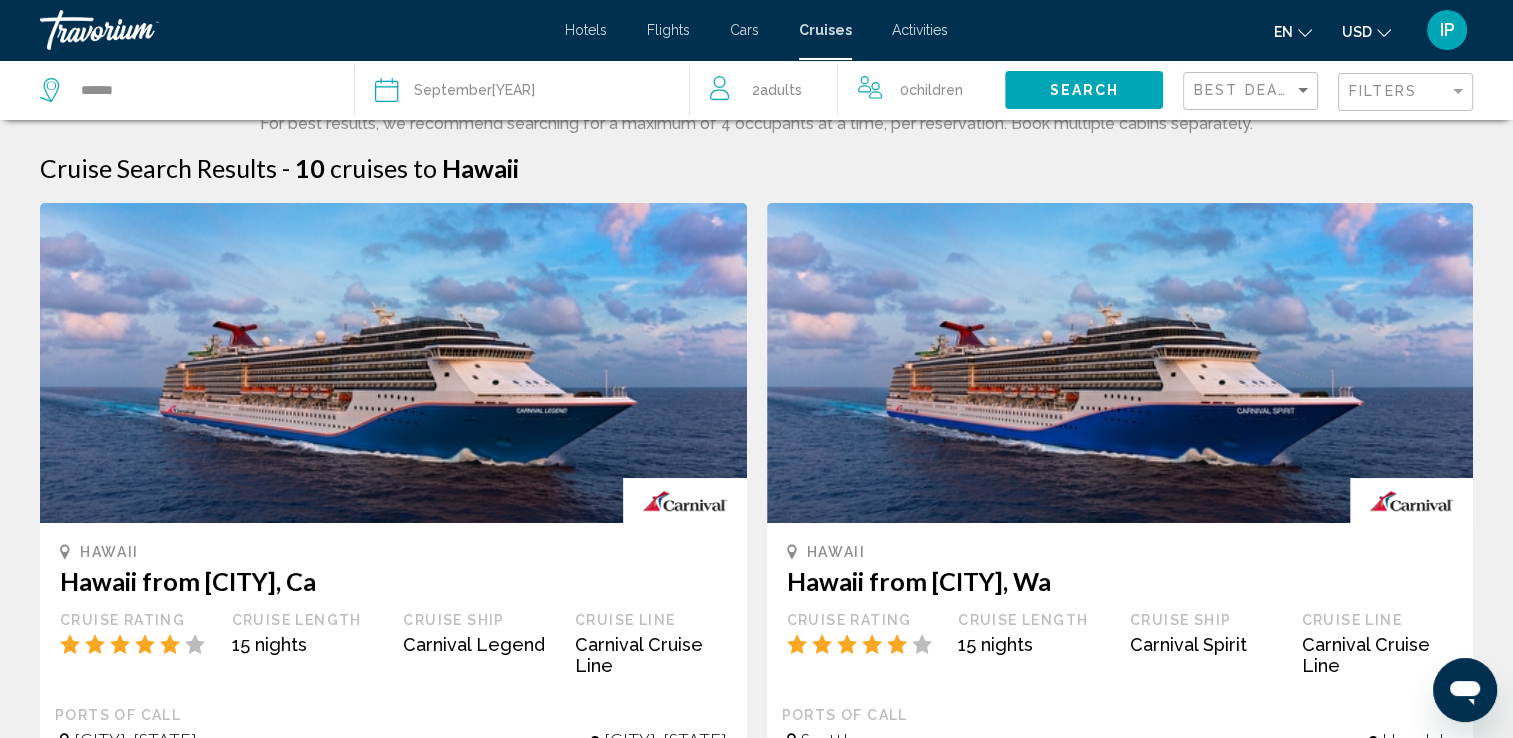 scroll, scrollTop: 0, scrollLeft: 0, axis: both 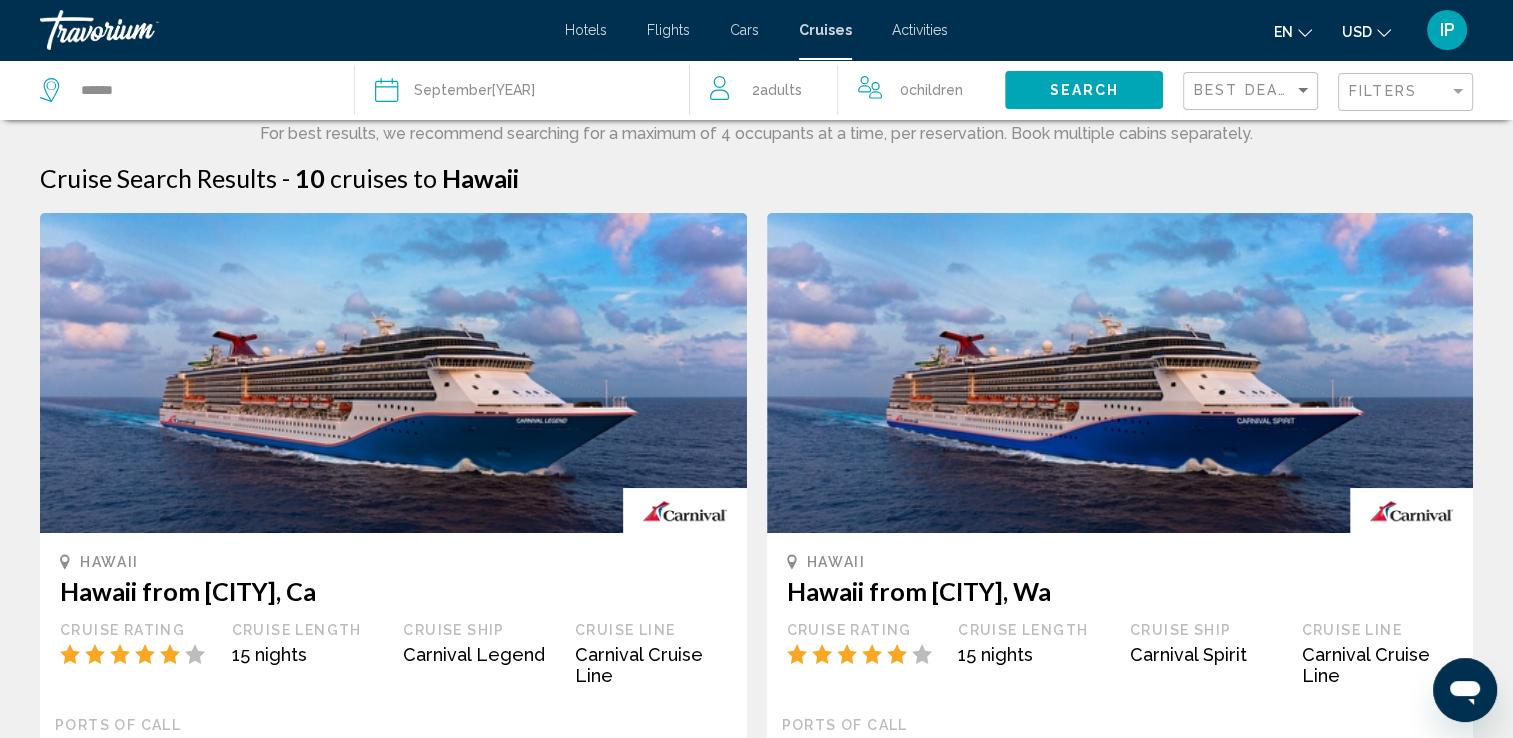 click at bounding box center [1120, 373] 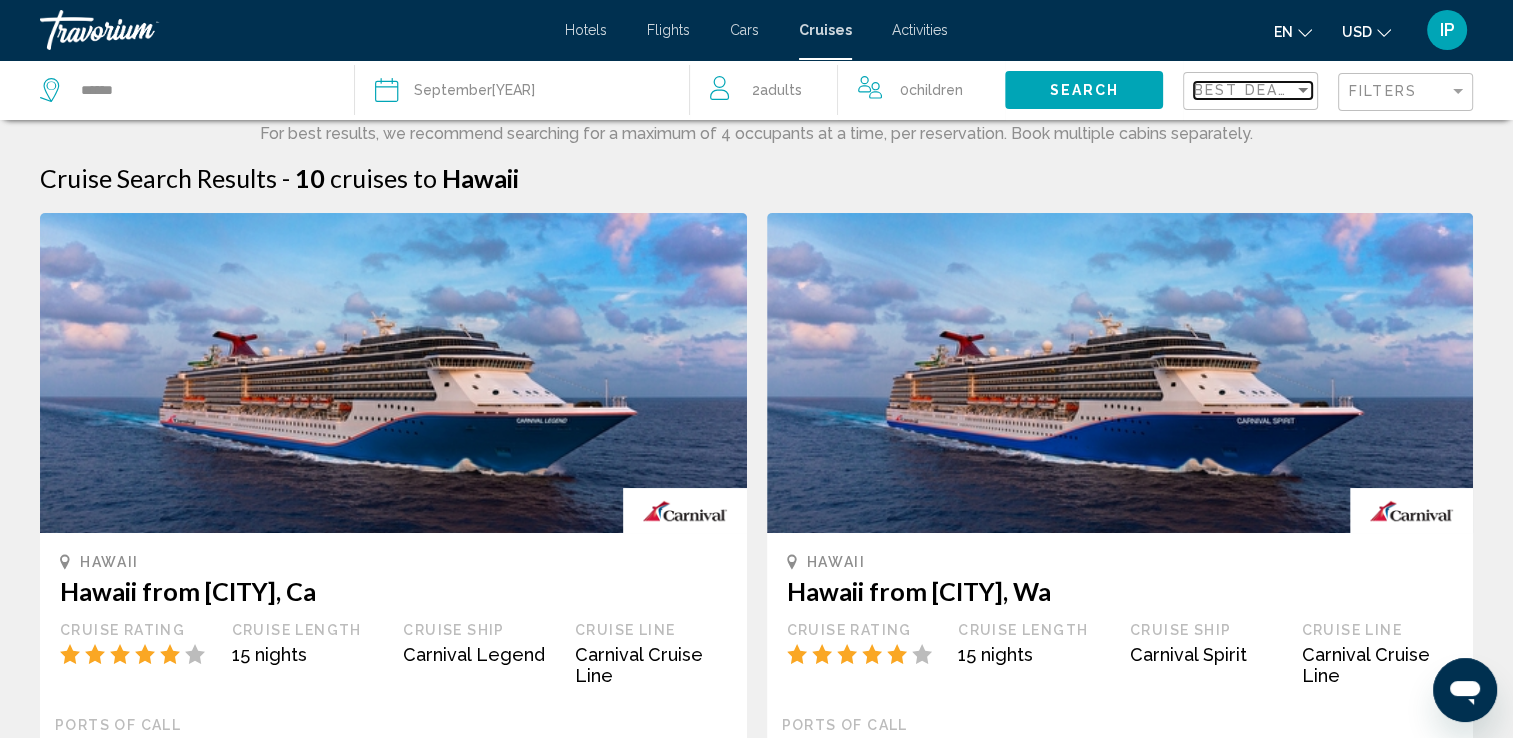 click at bounding box center (1303, 90) 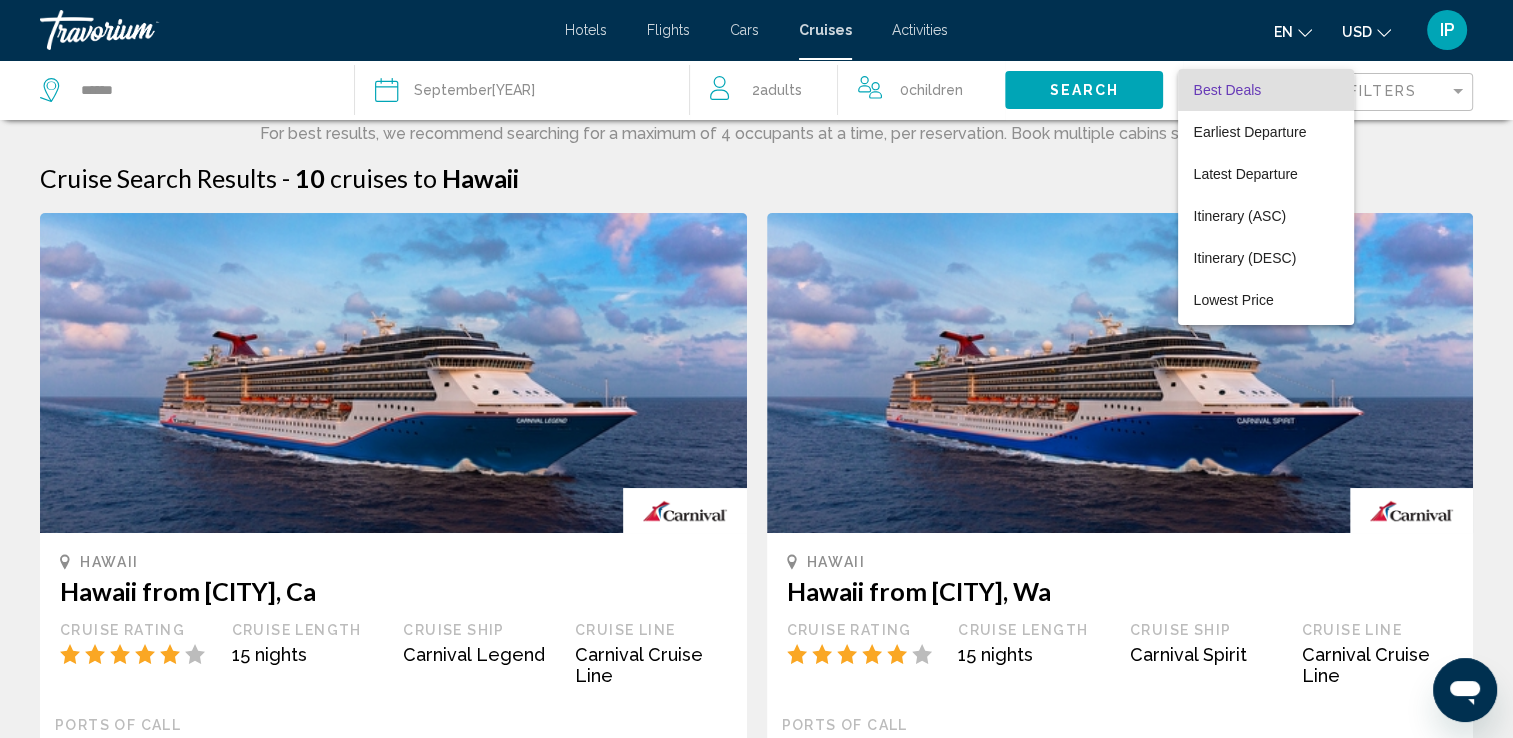click at bounding box center [756, 369] 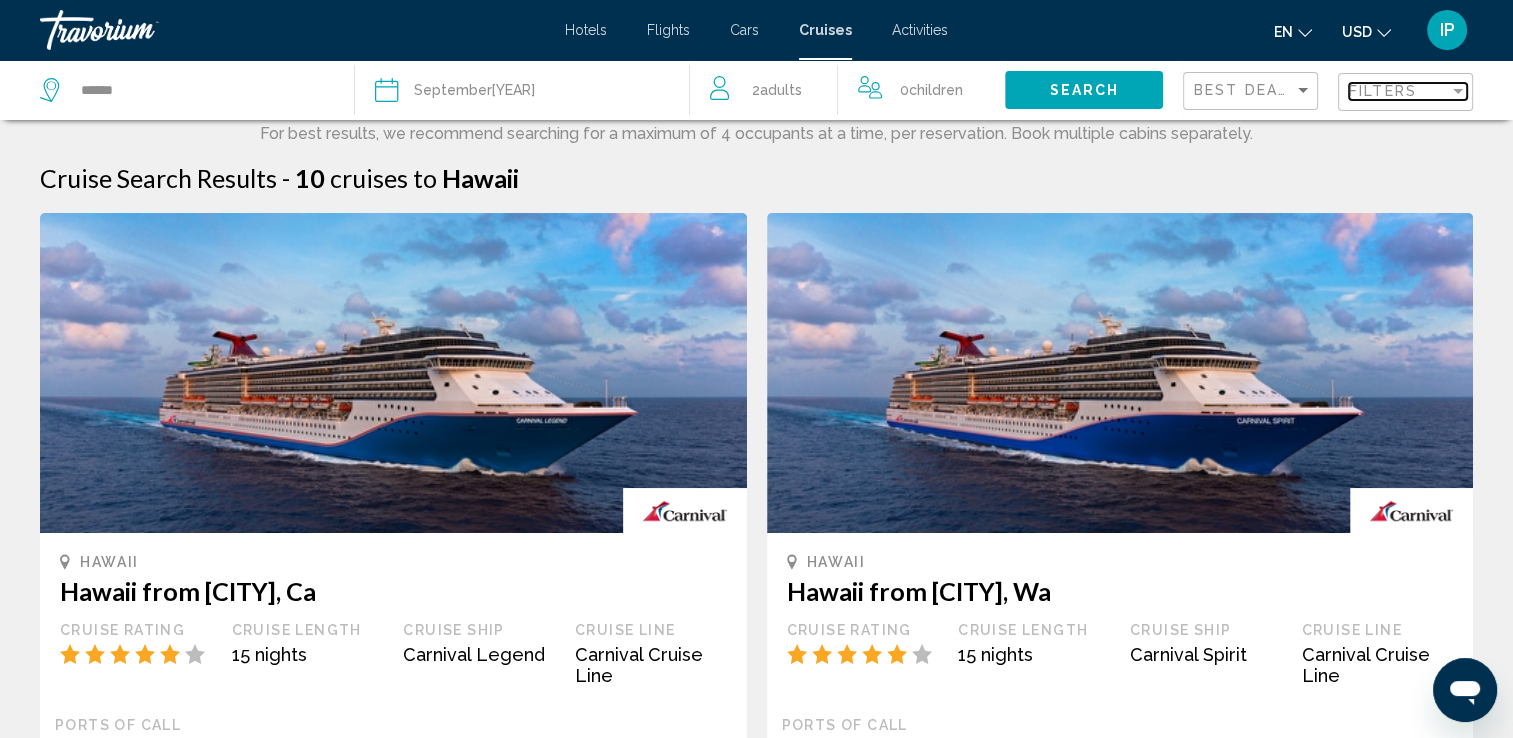 click on "Filters" at bounding box center (1399, 91) 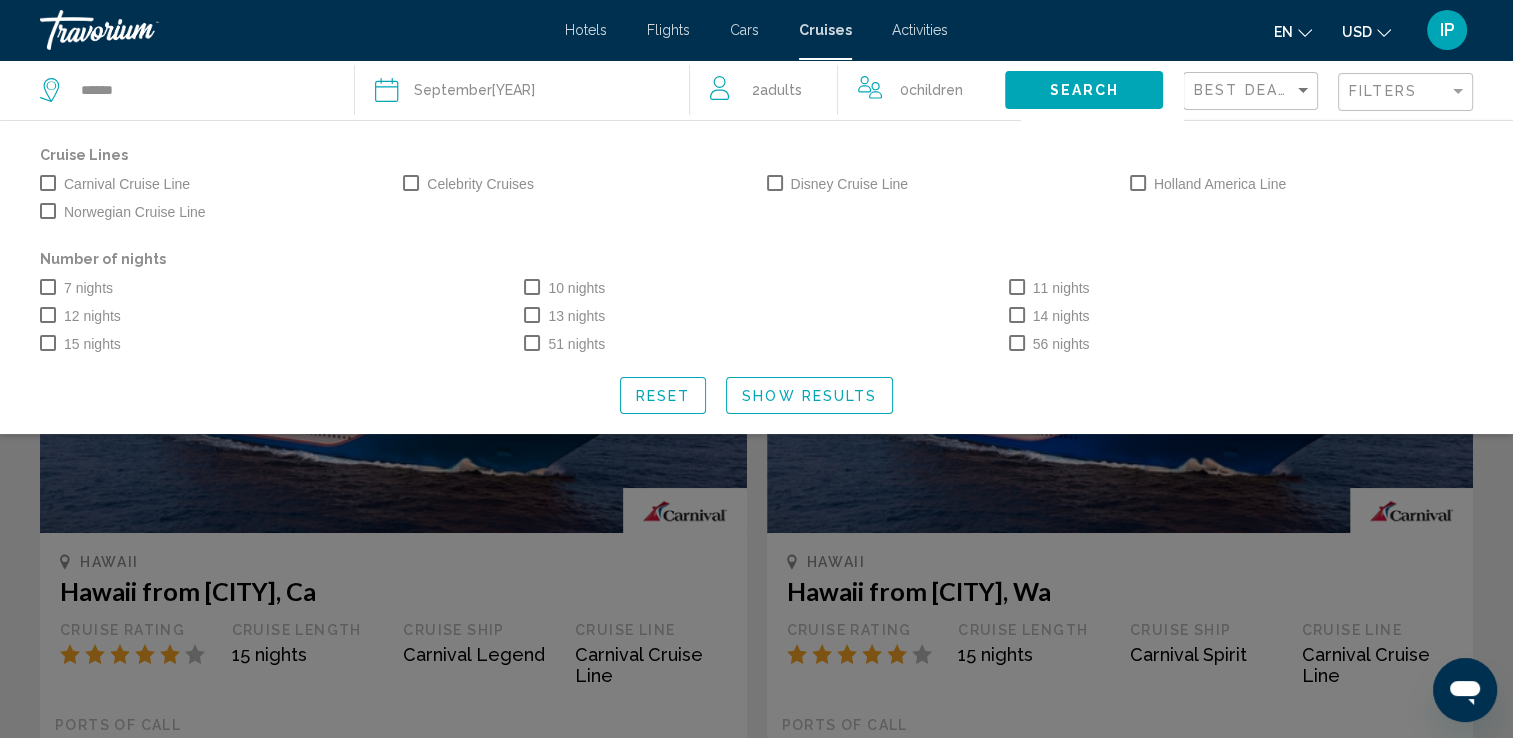 click on "51 nights" at bounding box center [576, 344] 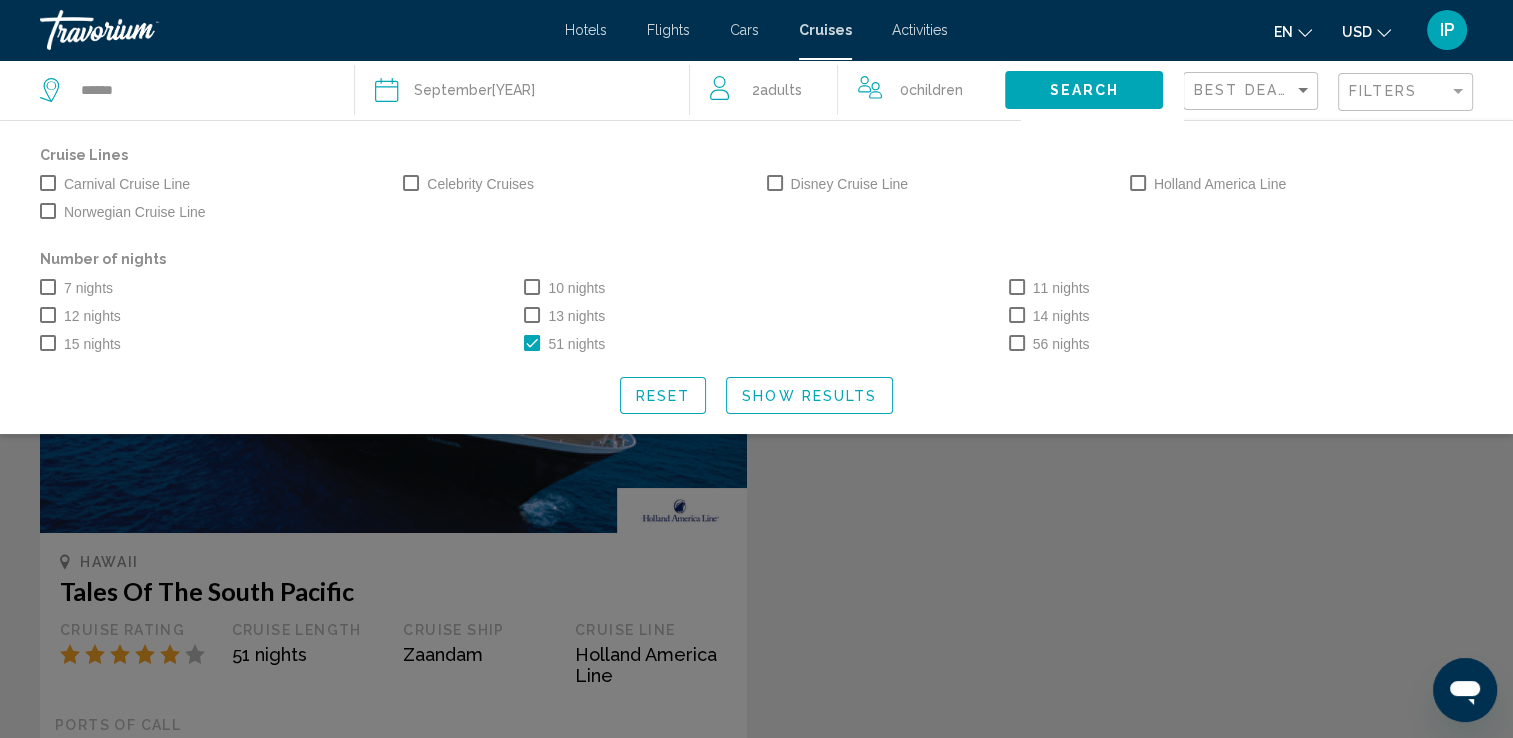 click on "13 nights" at bounding box center (576, 316) 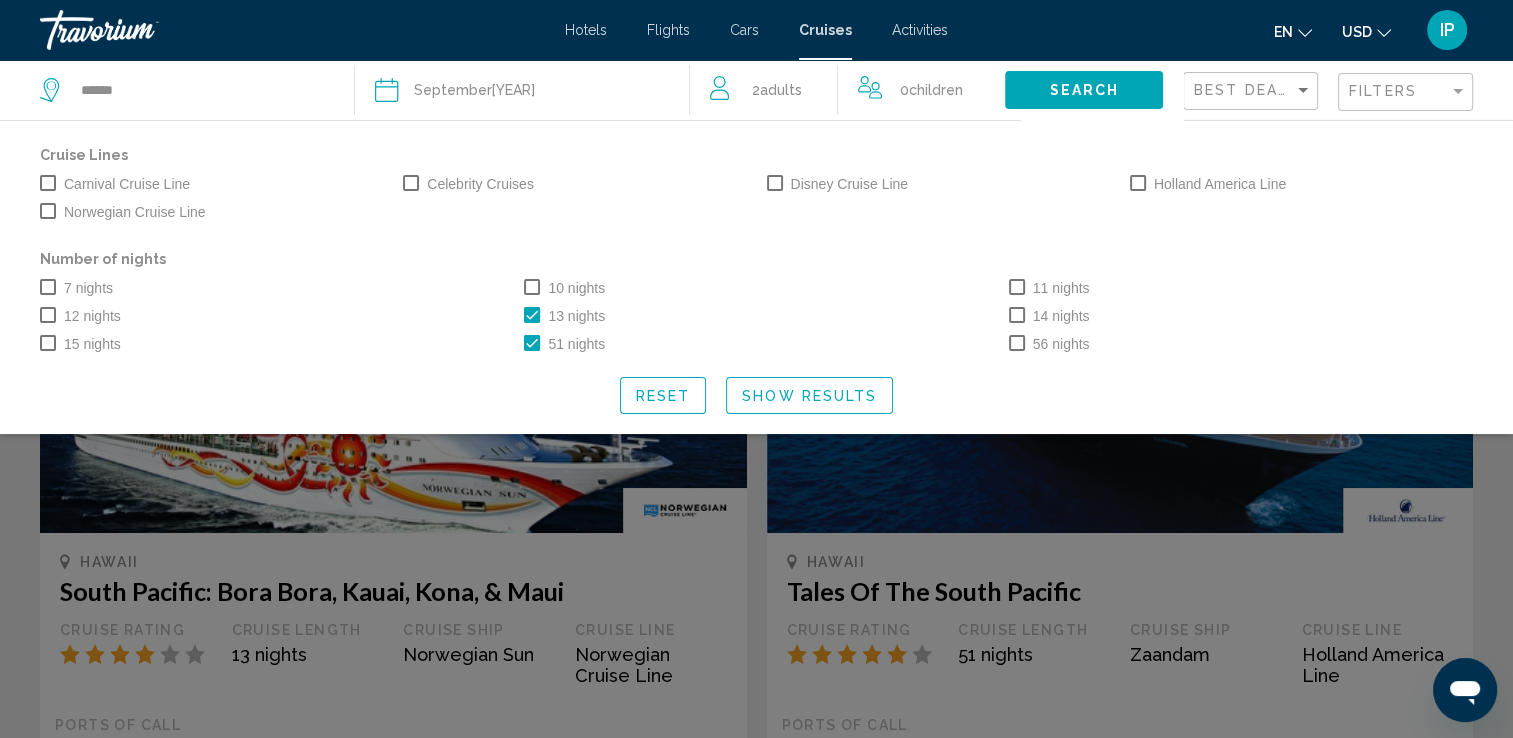 click at bounding box center (532, 343) 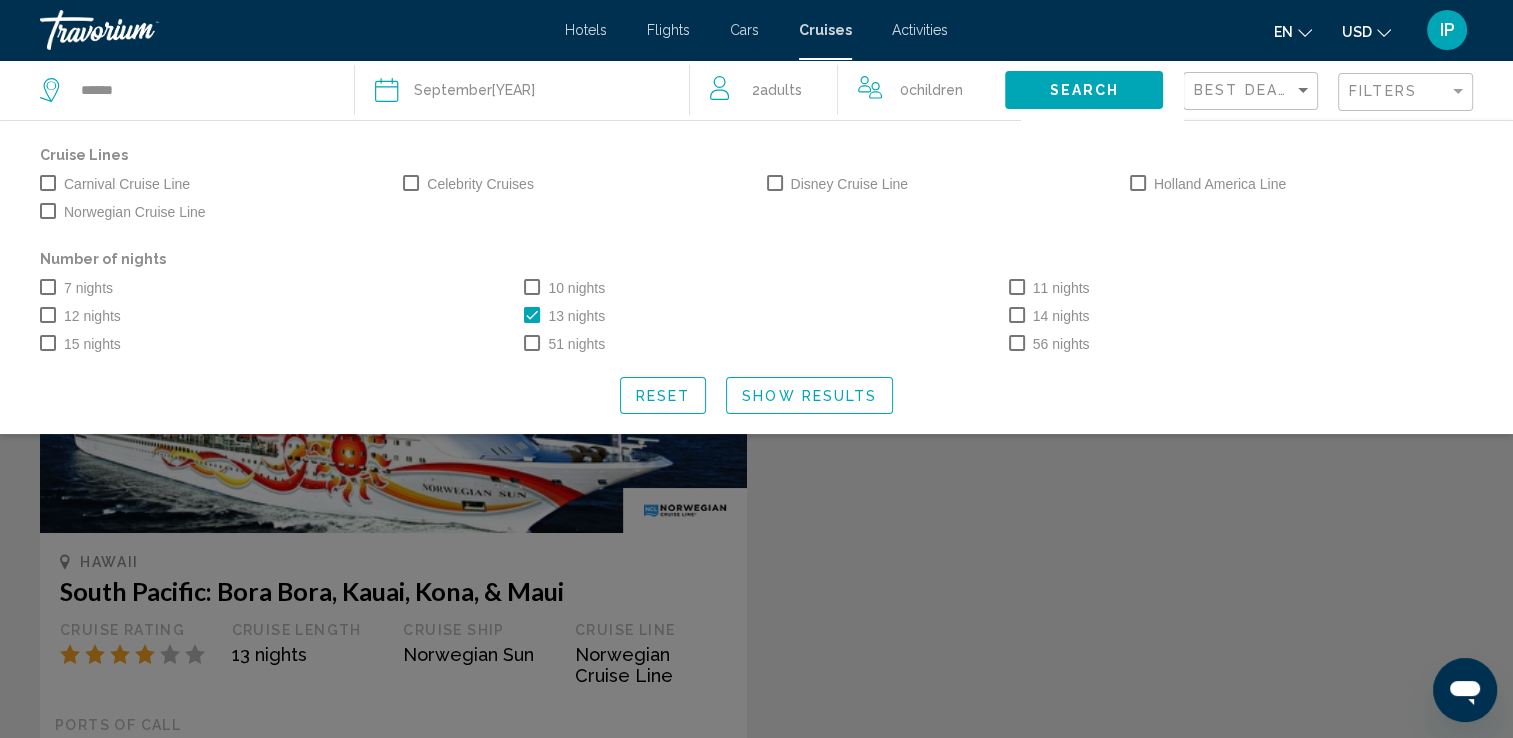 click on "Show Results" 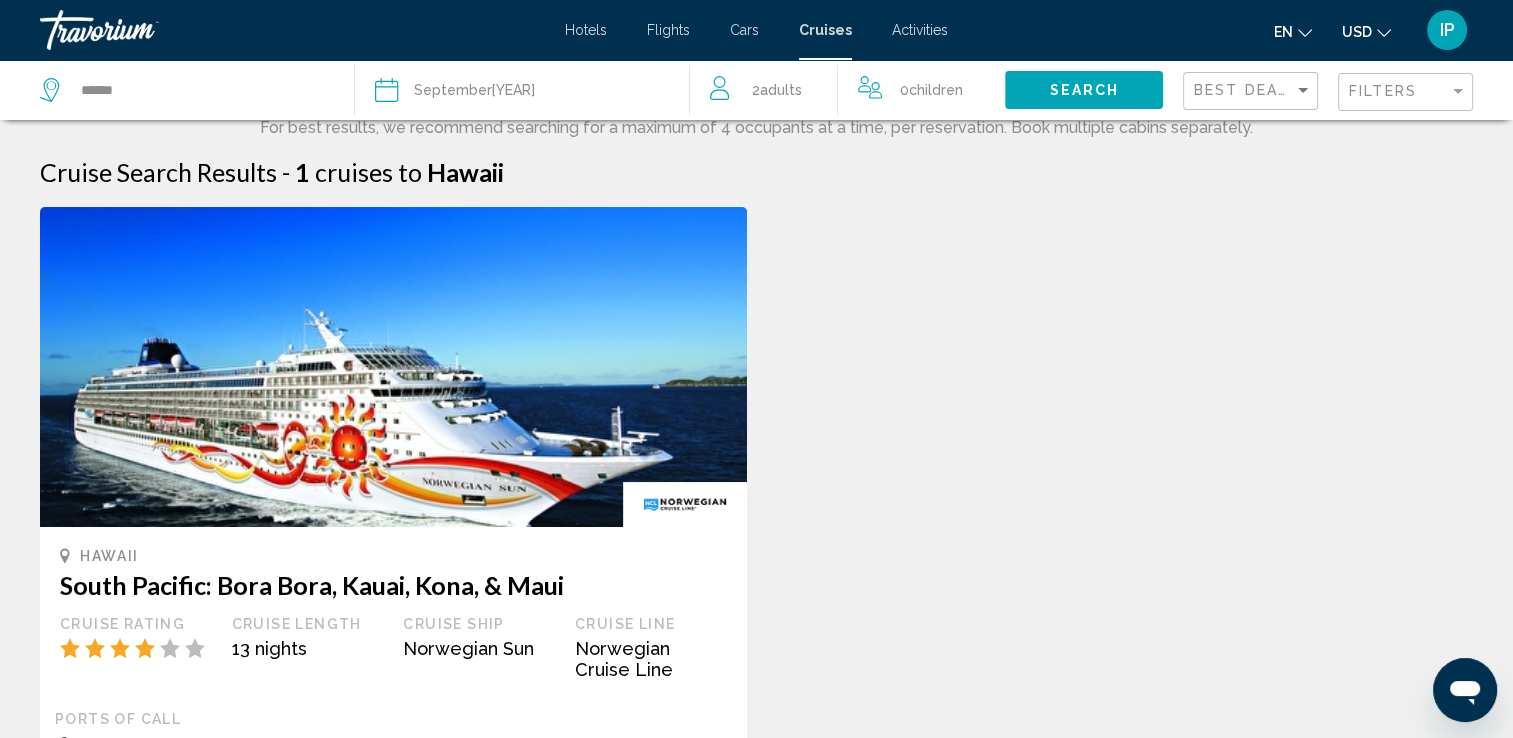scroll, scrollTop: 0, scrollLeft: 0, axis: both 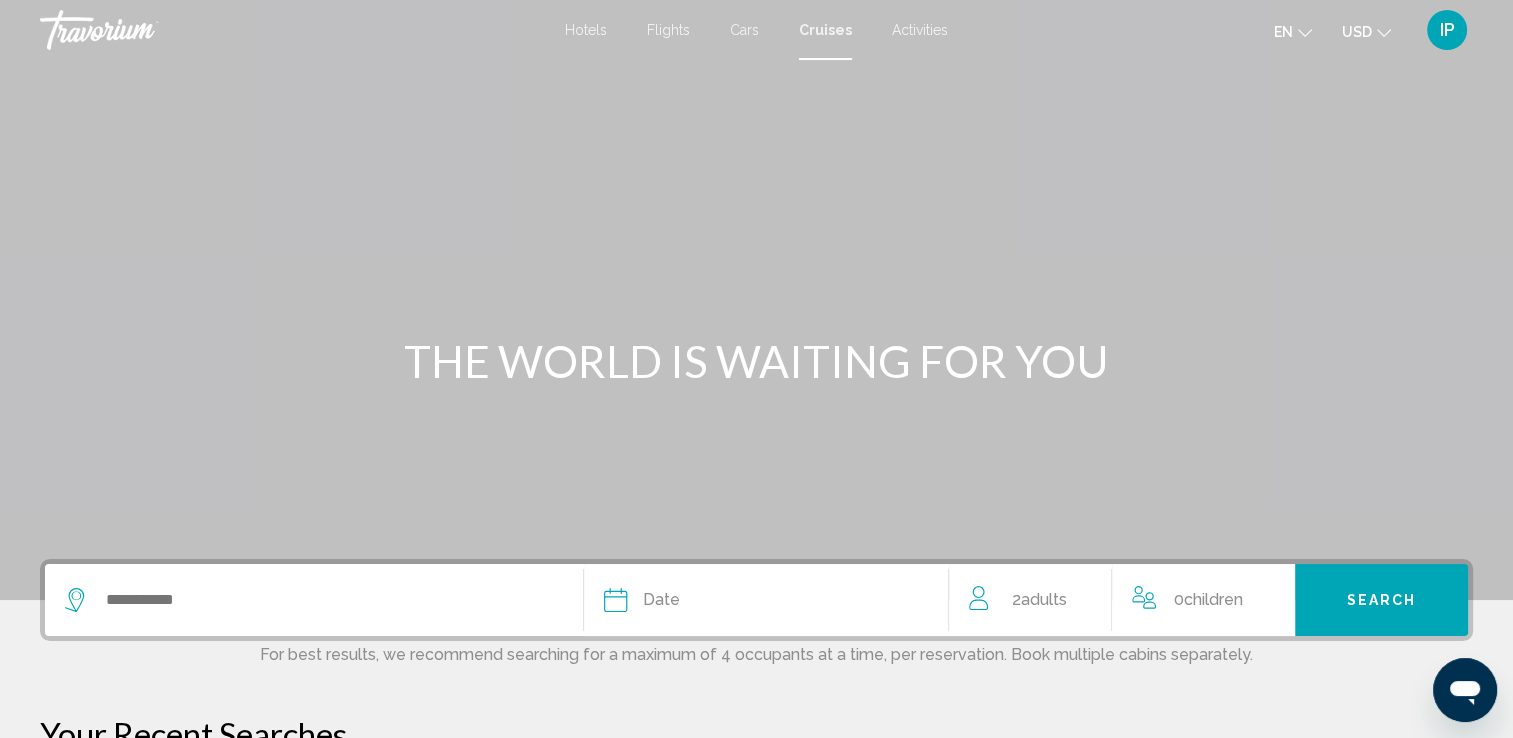 click on "Cruises" at bounding box center [825, 30] 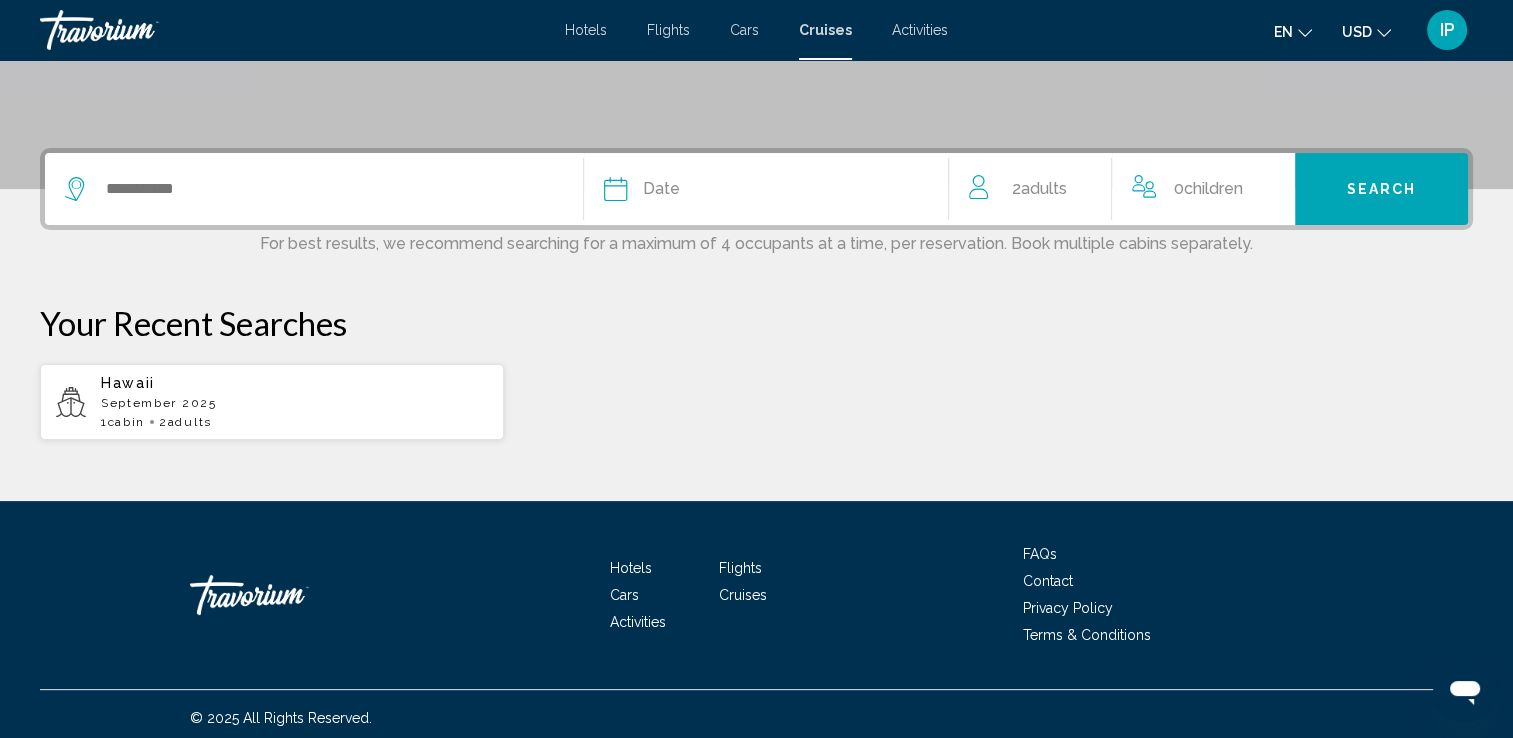 scroll, scrollTop: 417, scrollLeft: 0, axis: vertical 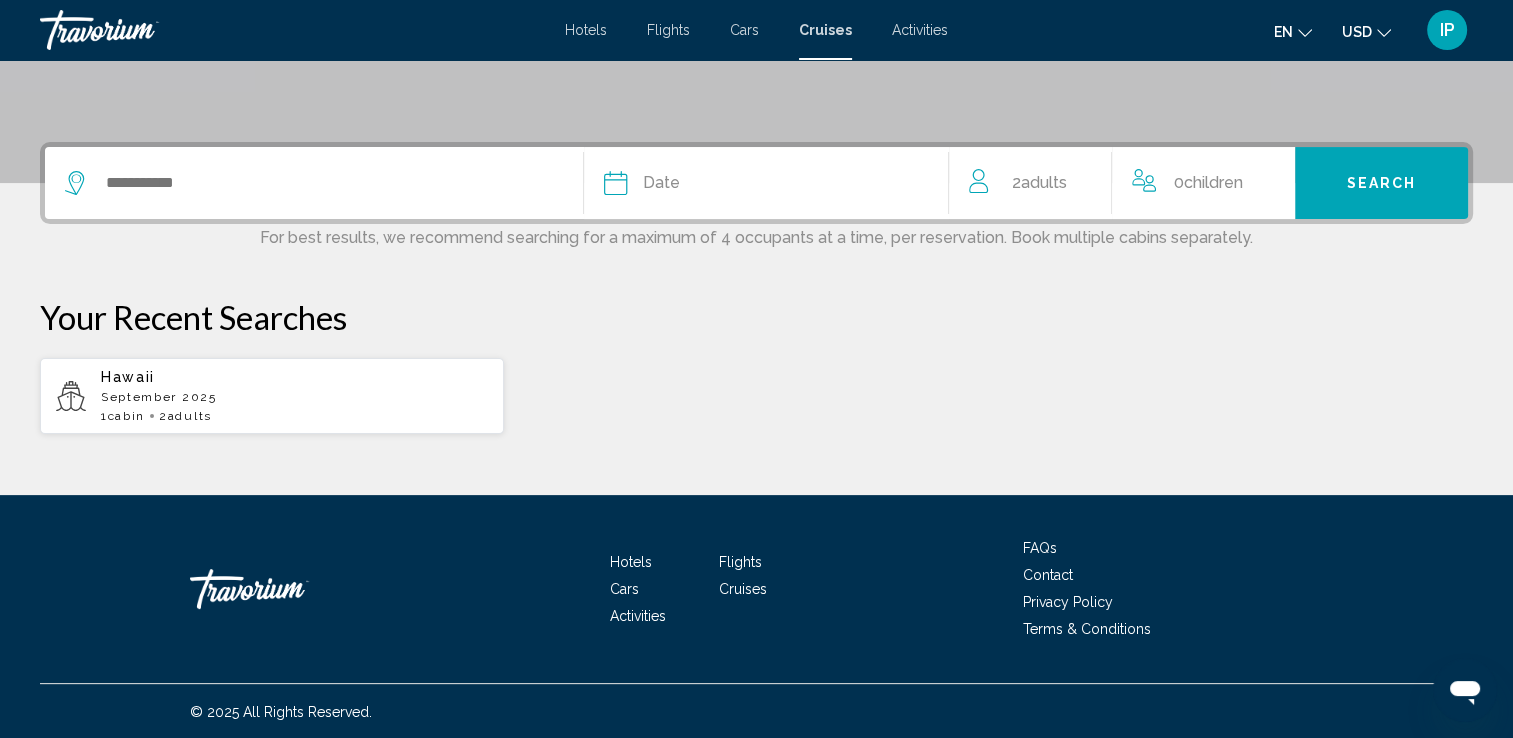click on "Cruises" at bounding box center (743, 589) 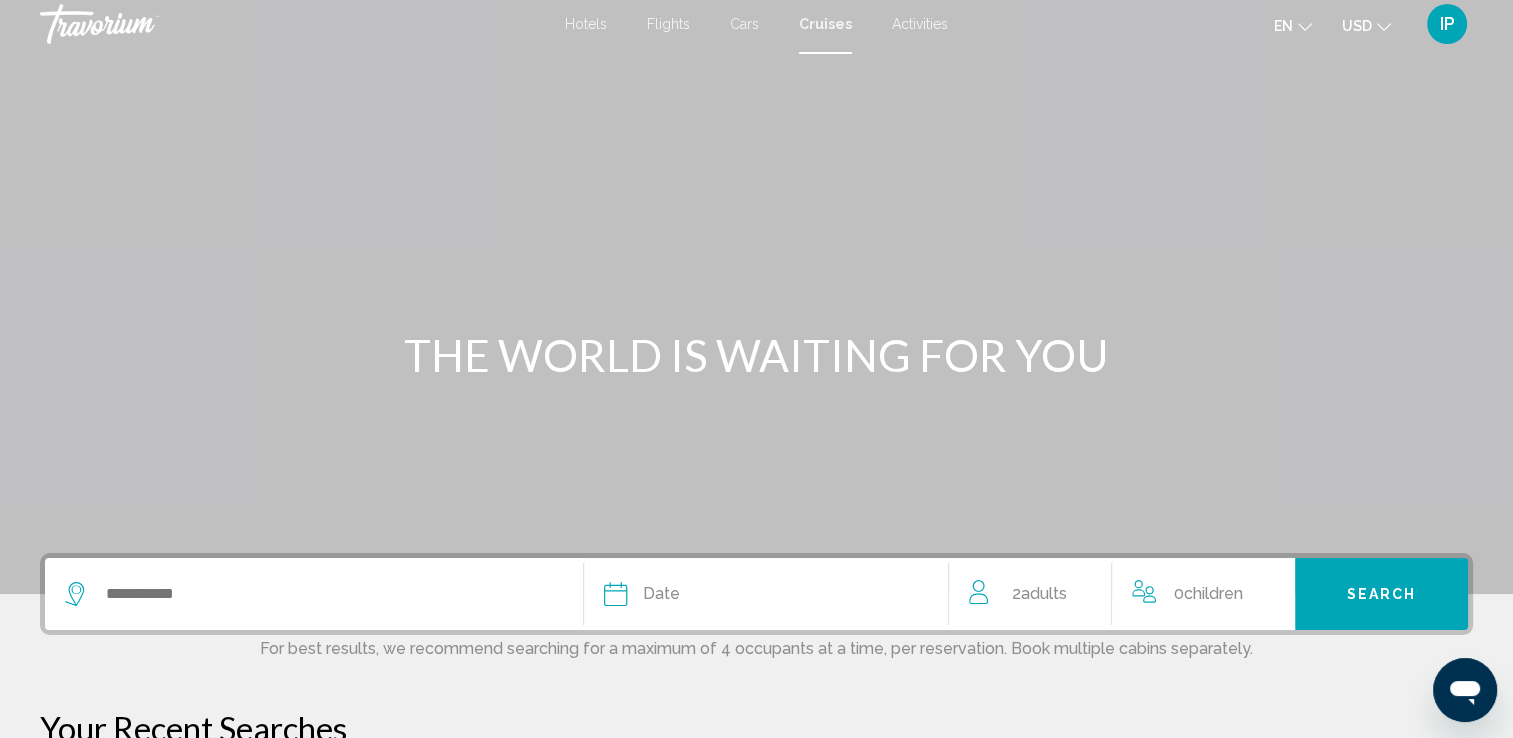 scroll, scrollTop: 0, scrollLeft: 0, axis: both 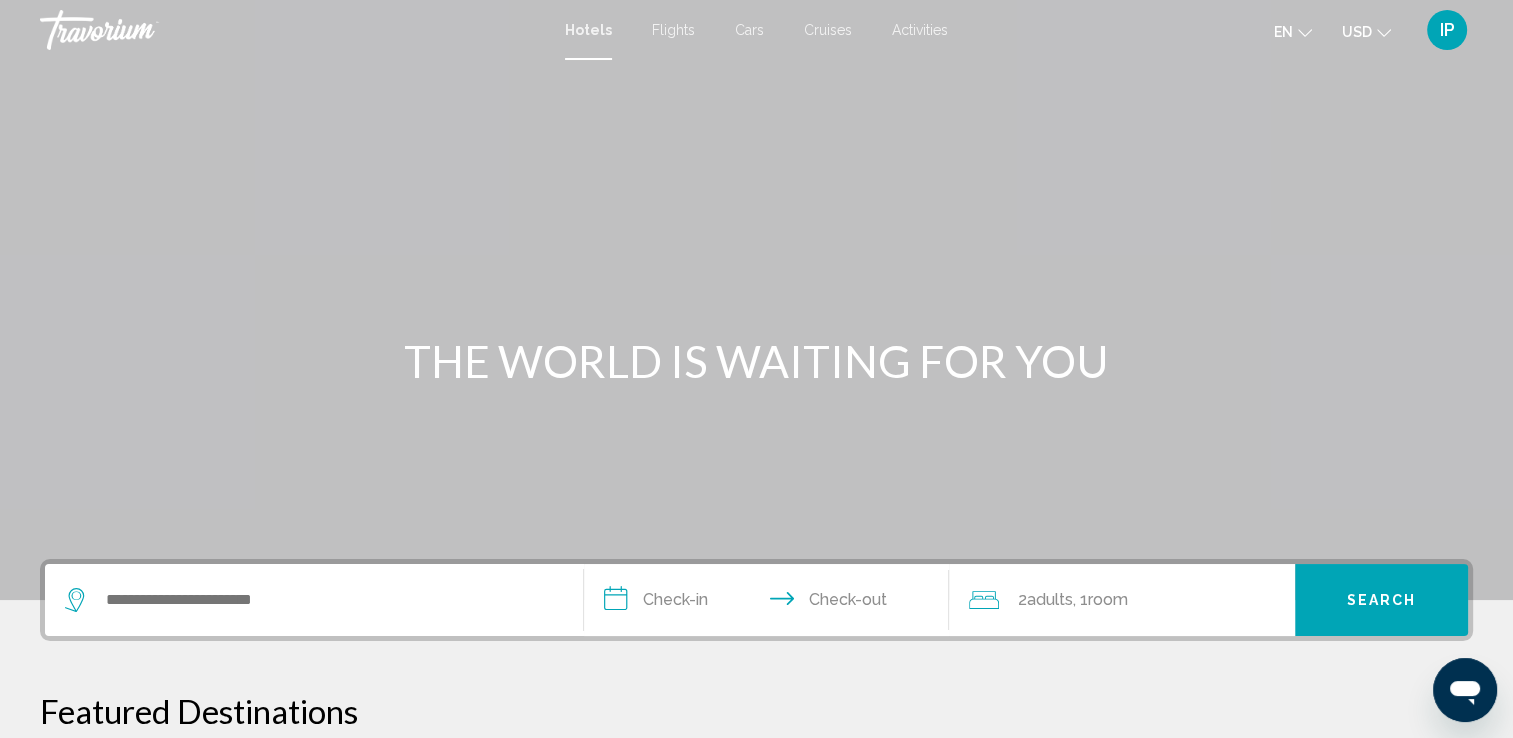 click at bounding box center (756, 300) 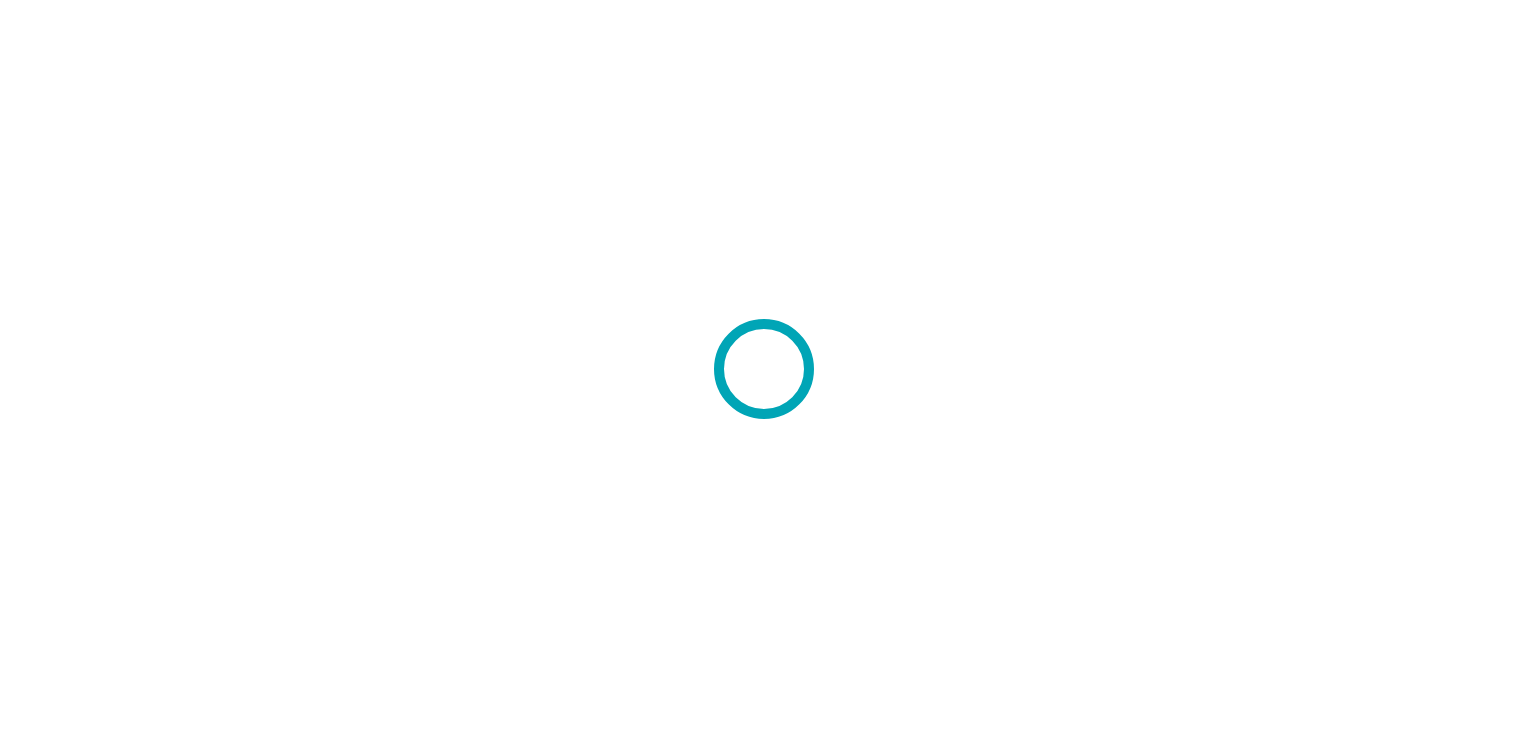 scroll, scrollTop: 0, scrollLeft: 0, axis: both 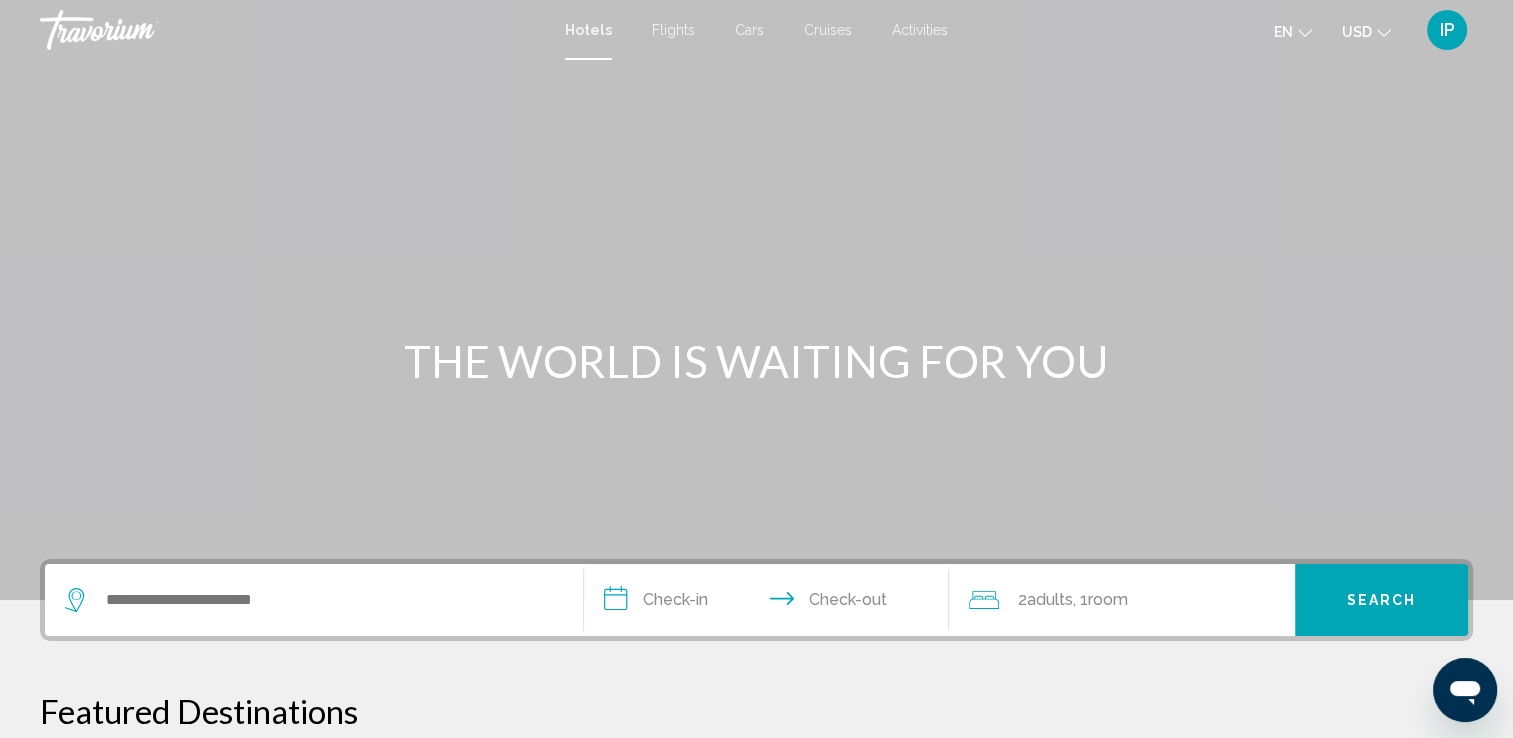 click on "Hotels" at bounding box center (588, 30) 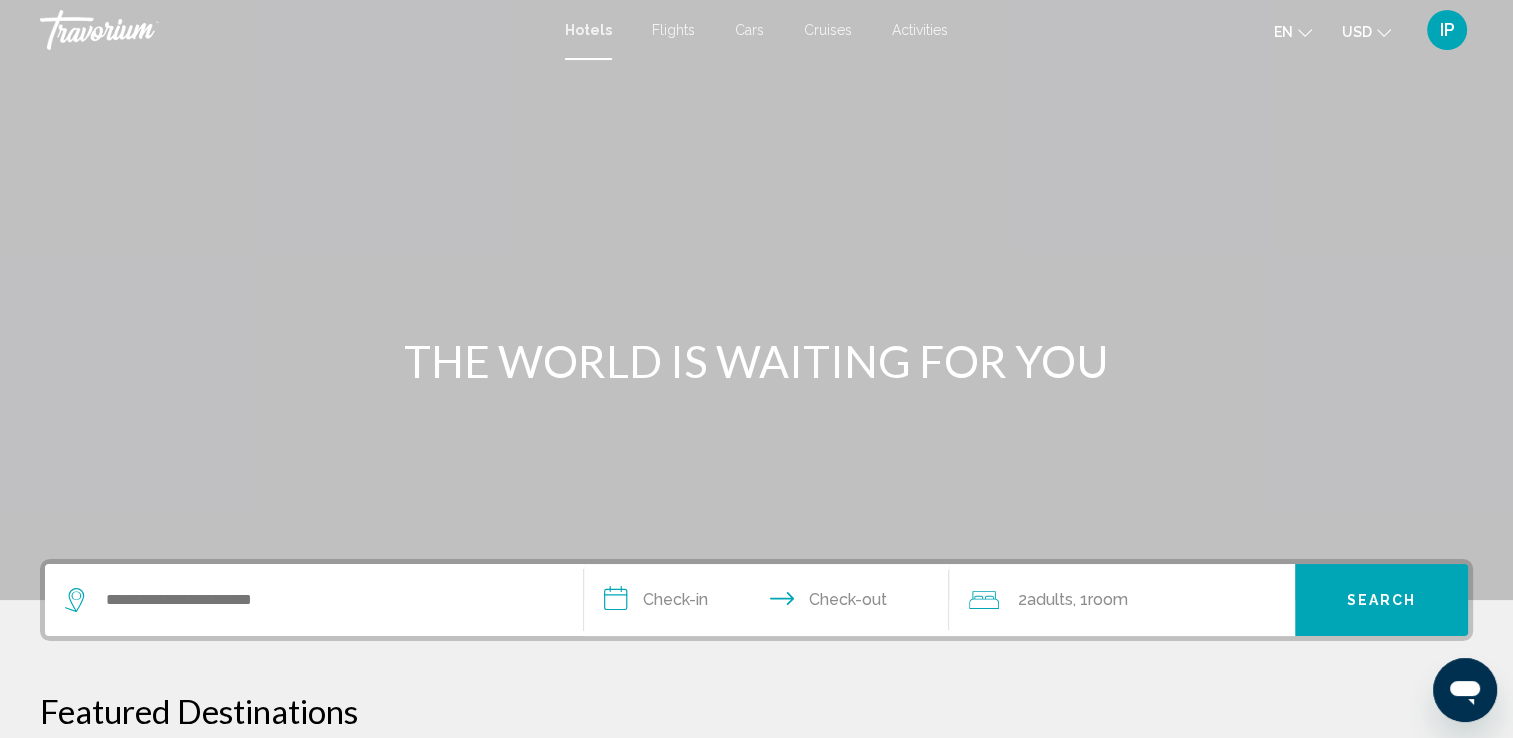 click on "Hotels Flights Cars Cruises Activities Hotels Flights Cars Cruises Activities en
English Español Français Italiano Português русский USD
USD ($) MXN (Mex$) CAD (Can$) GBP (£) EUR (€) AUD (A$) NZD (NZ$) CNY (CN¥) IP Login" at bounding box center (756, 30) 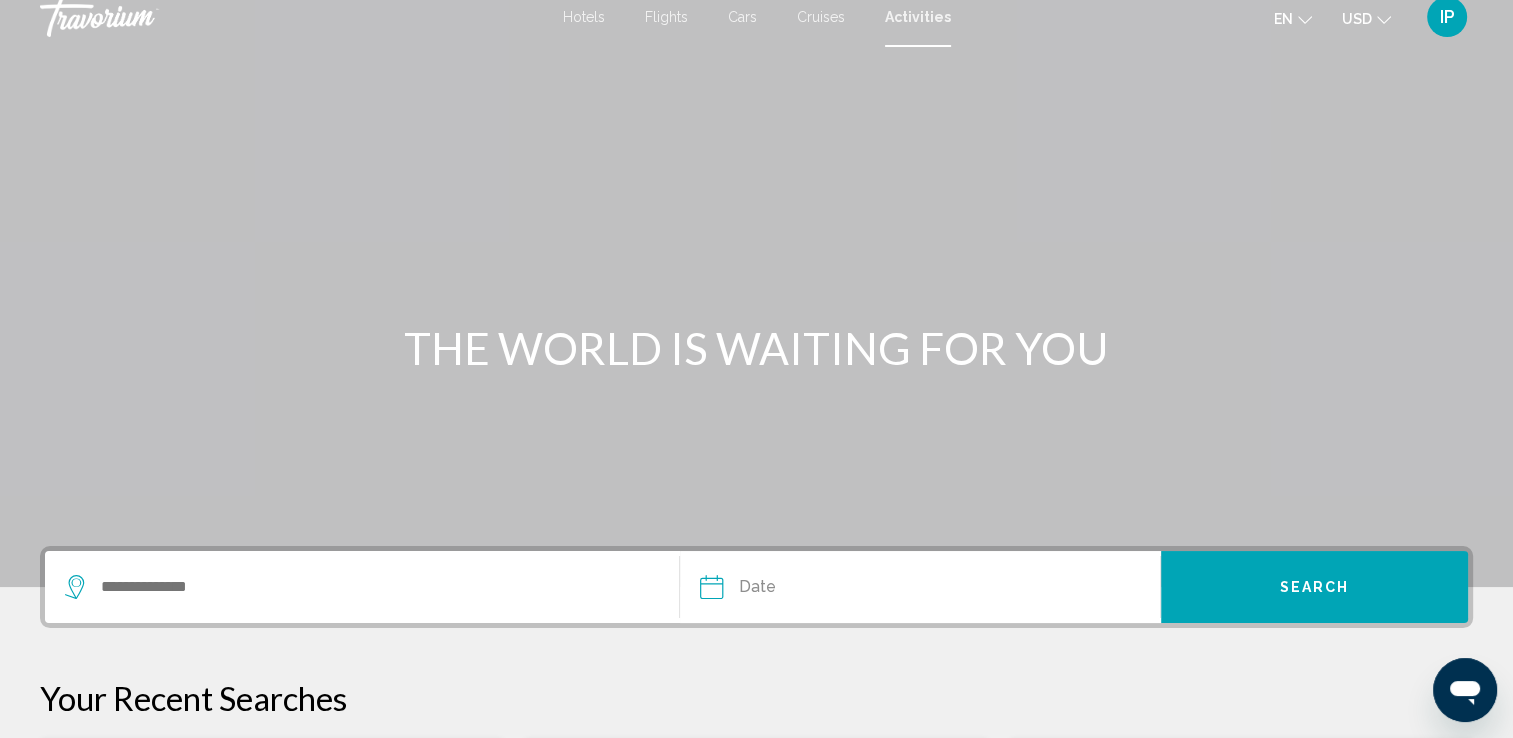 scroll, scrollTop: 0, scrollLeft: 0, axis: both 